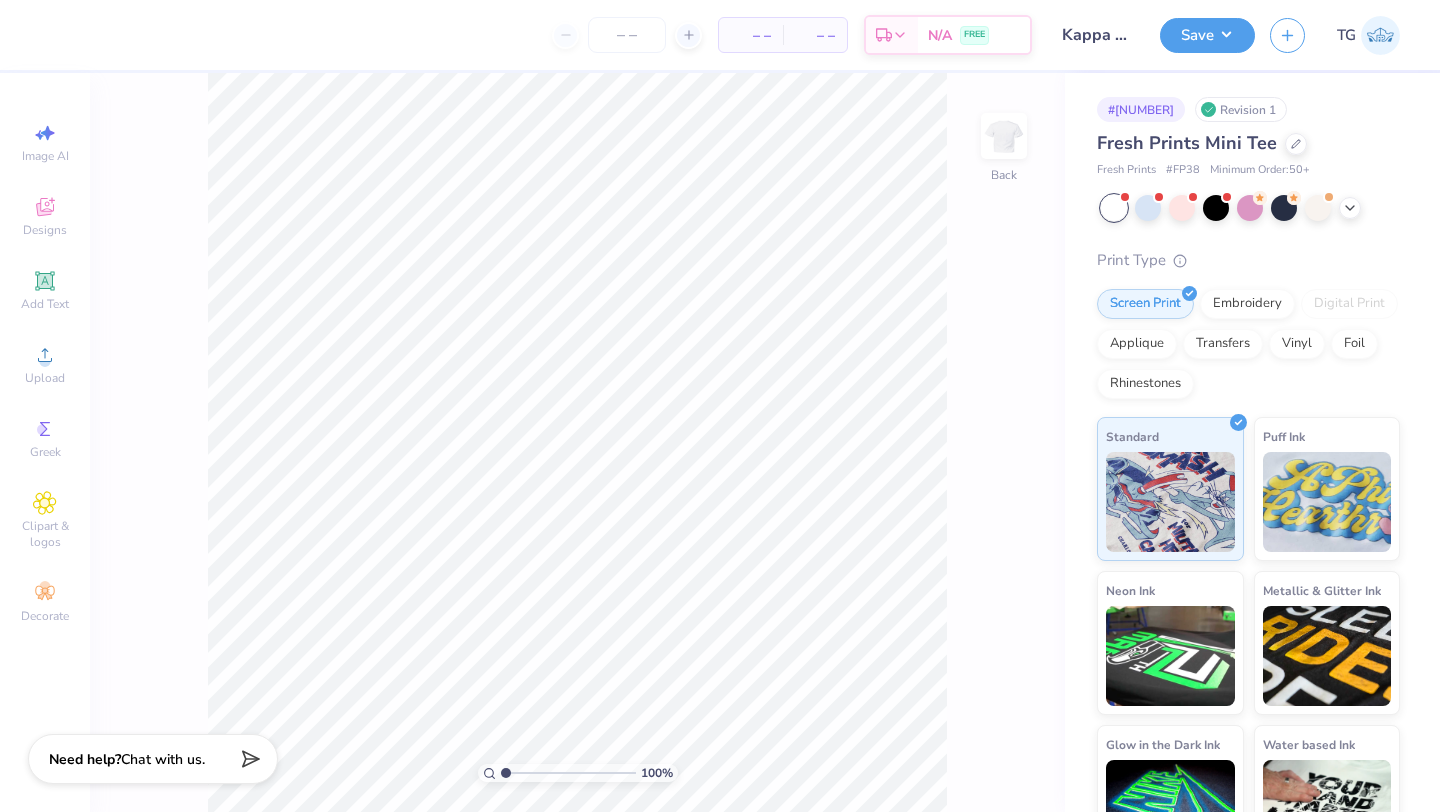 scroll, scrollTop: 0, scrollLeft: 0, axis: both 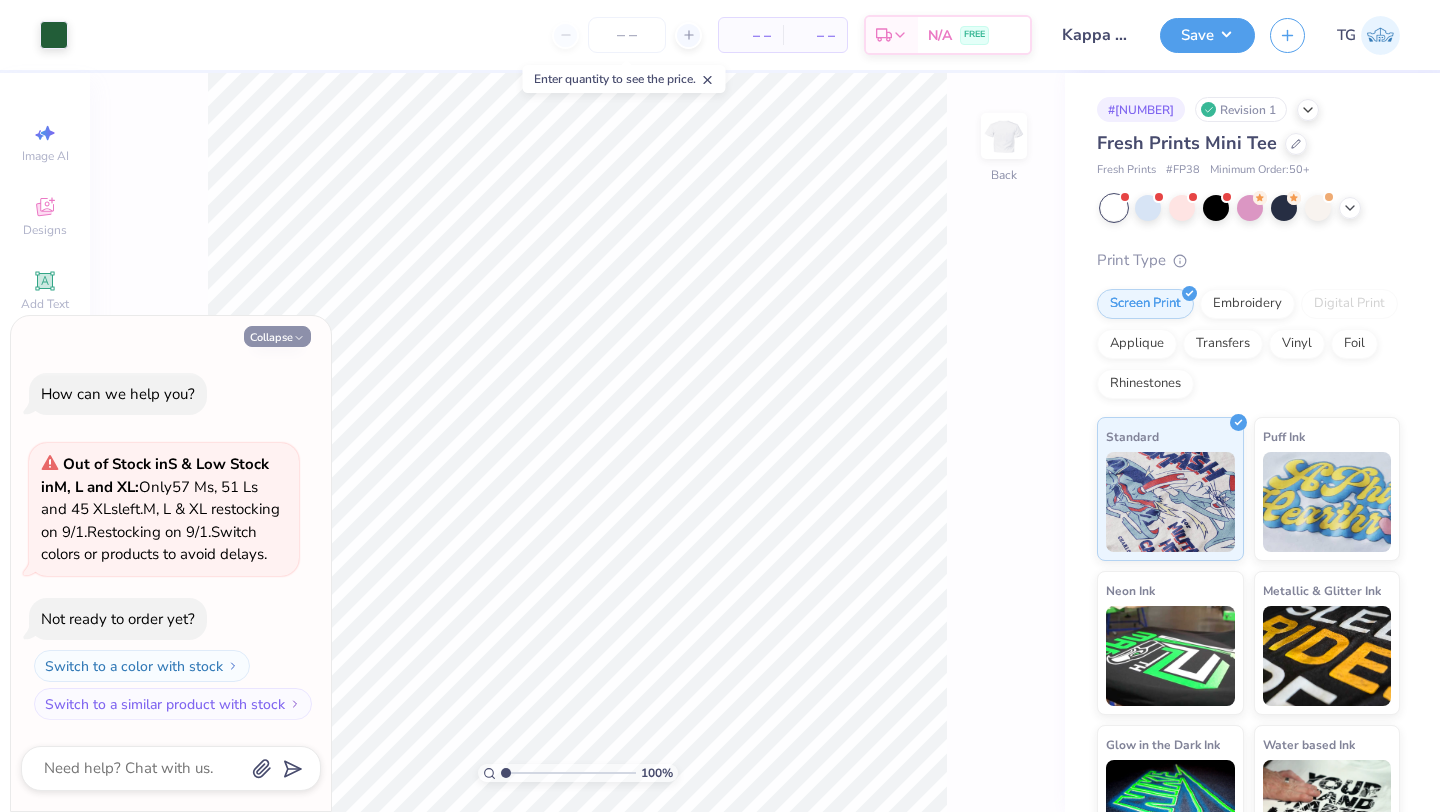 click 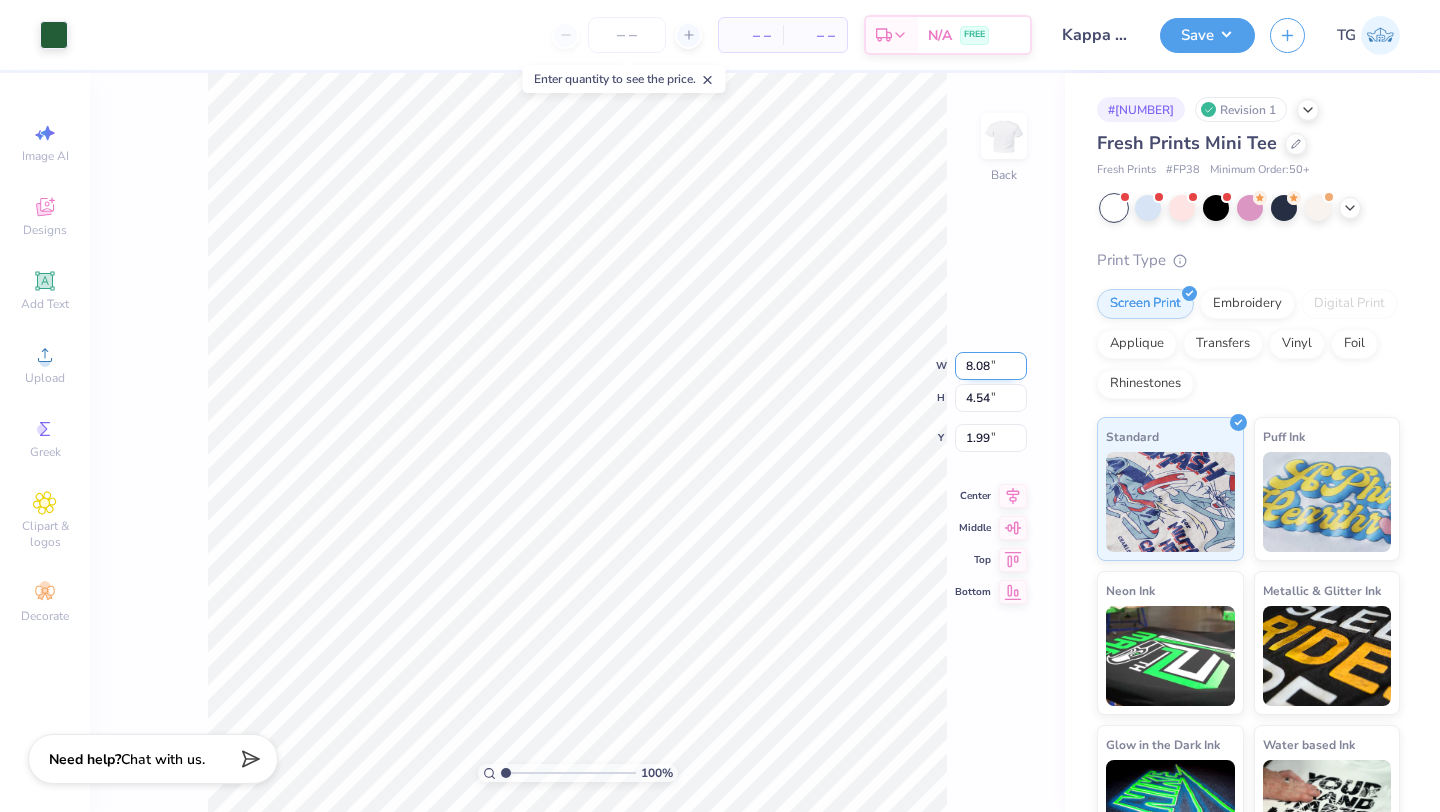 click on "8.08" at bounding box center [991, 366] 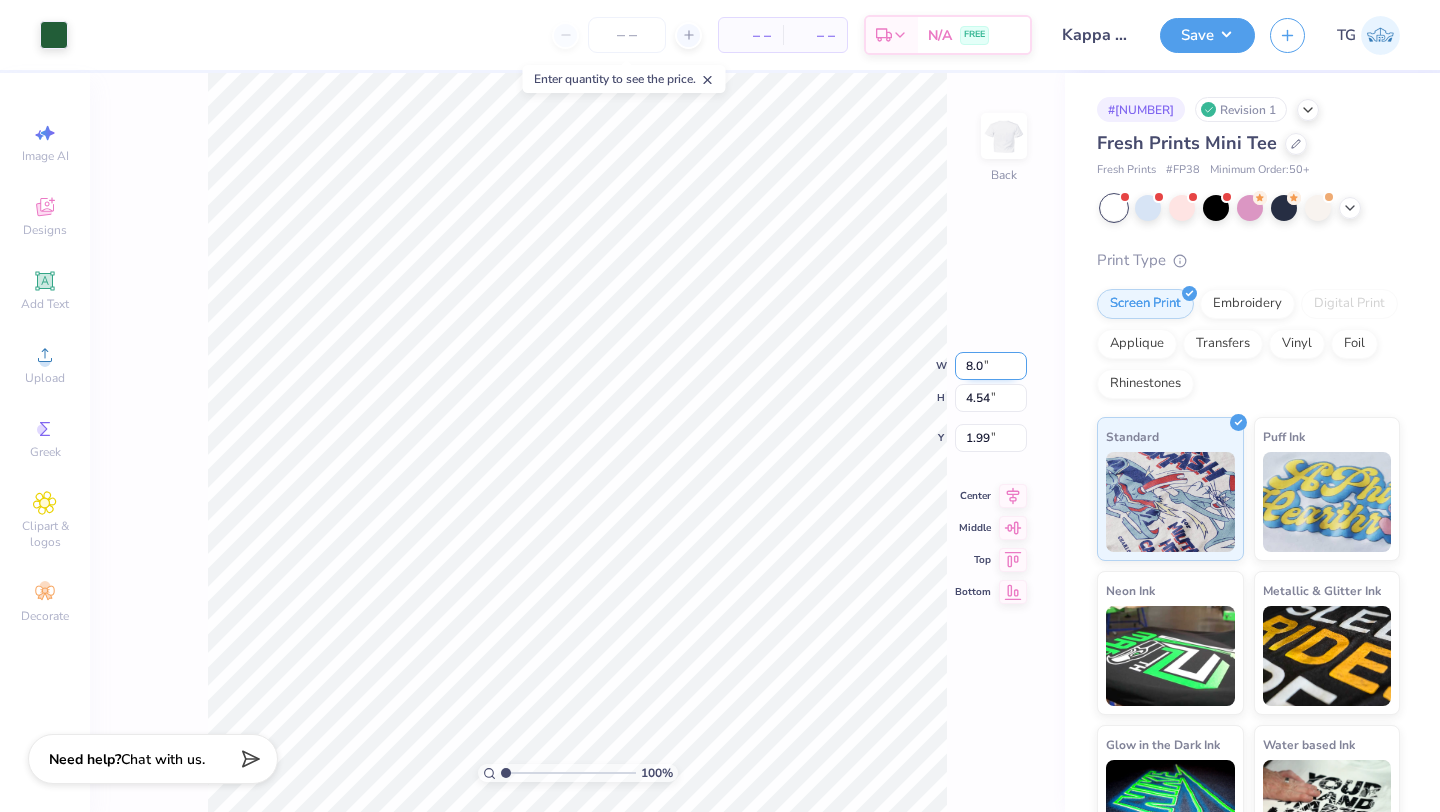 type on "8" 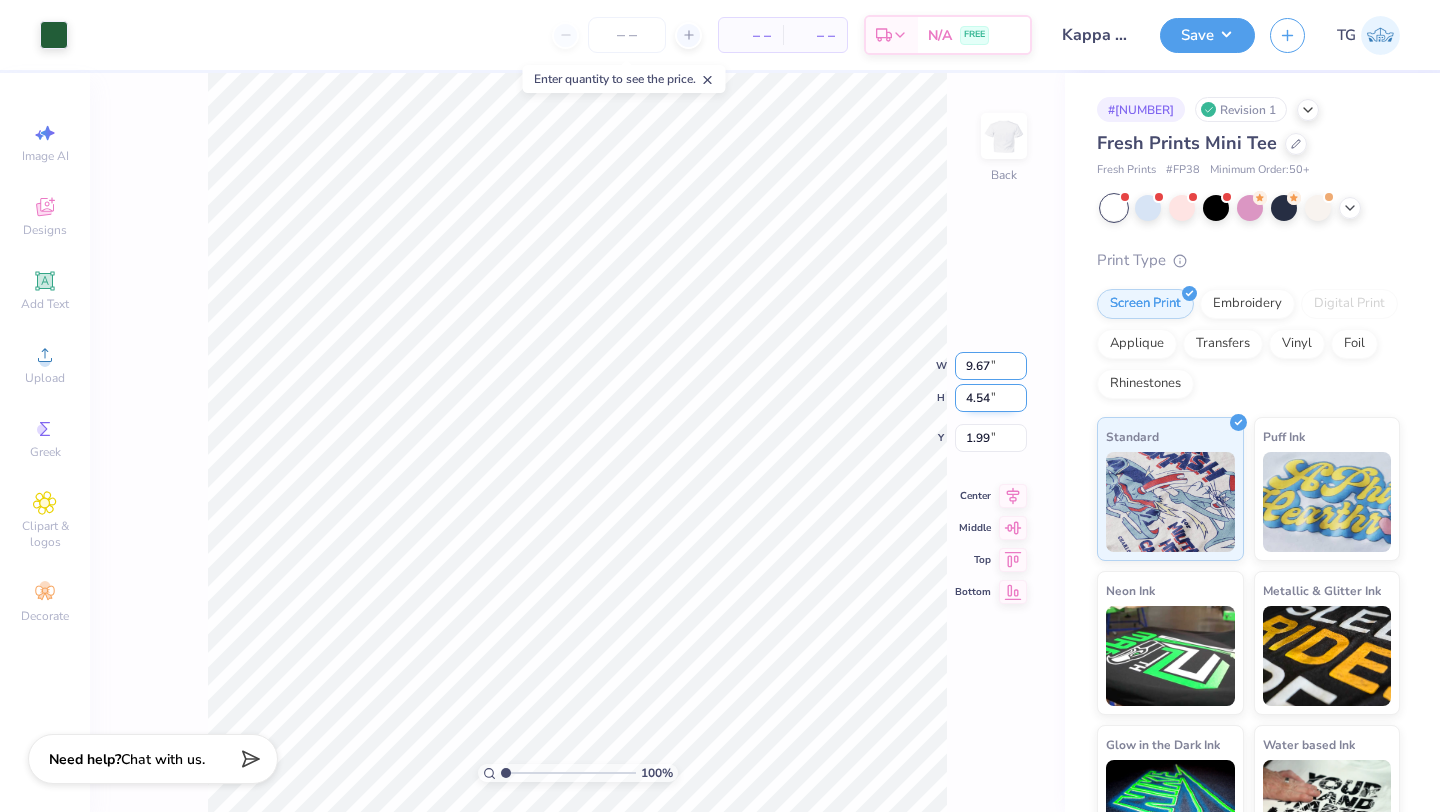 type on "9.67" 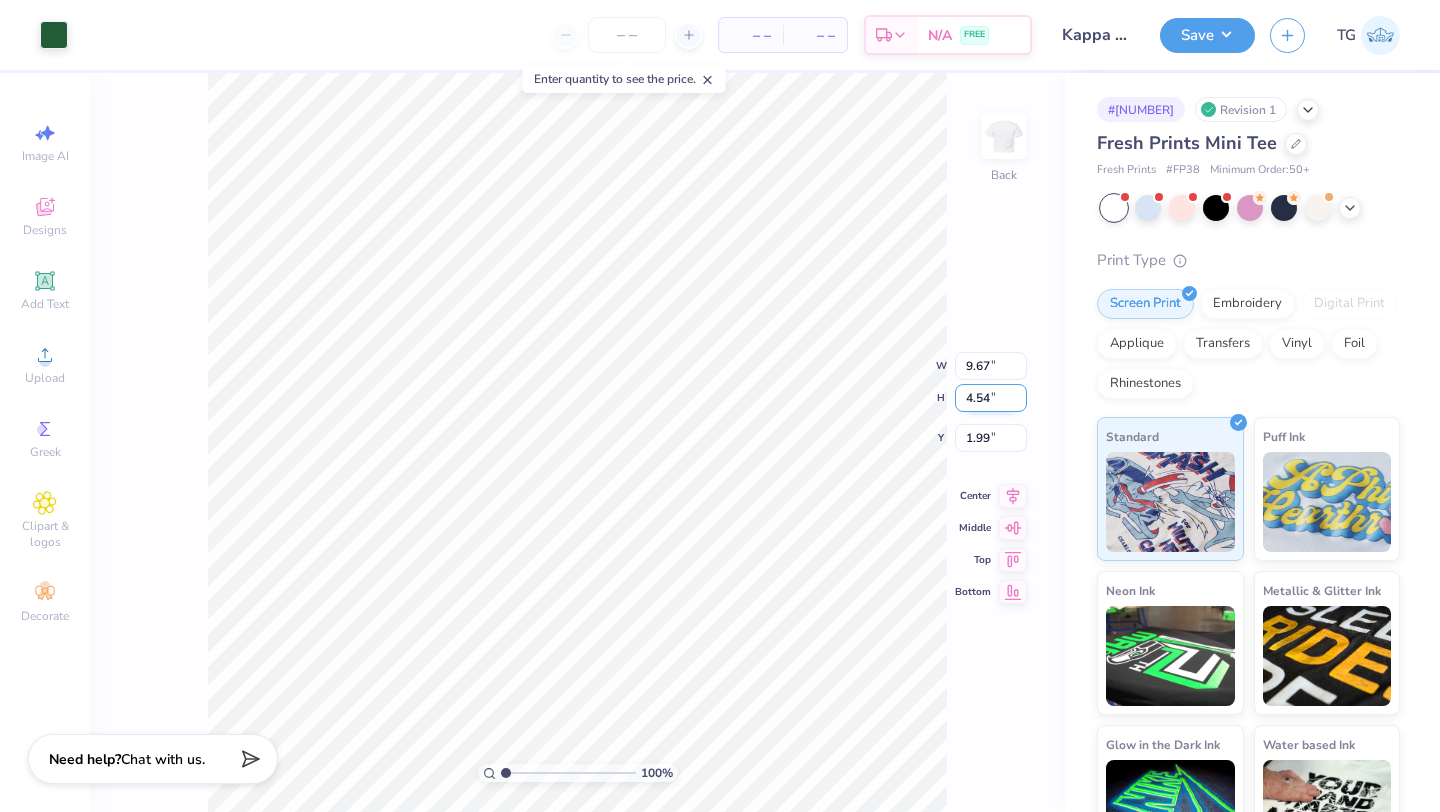click on "100  % Back W 9.67 9.67 " H 4.54 4.54 " Y 1.99 1.99 " Center Middle Top Bottom" at bounding box center (577, 442) 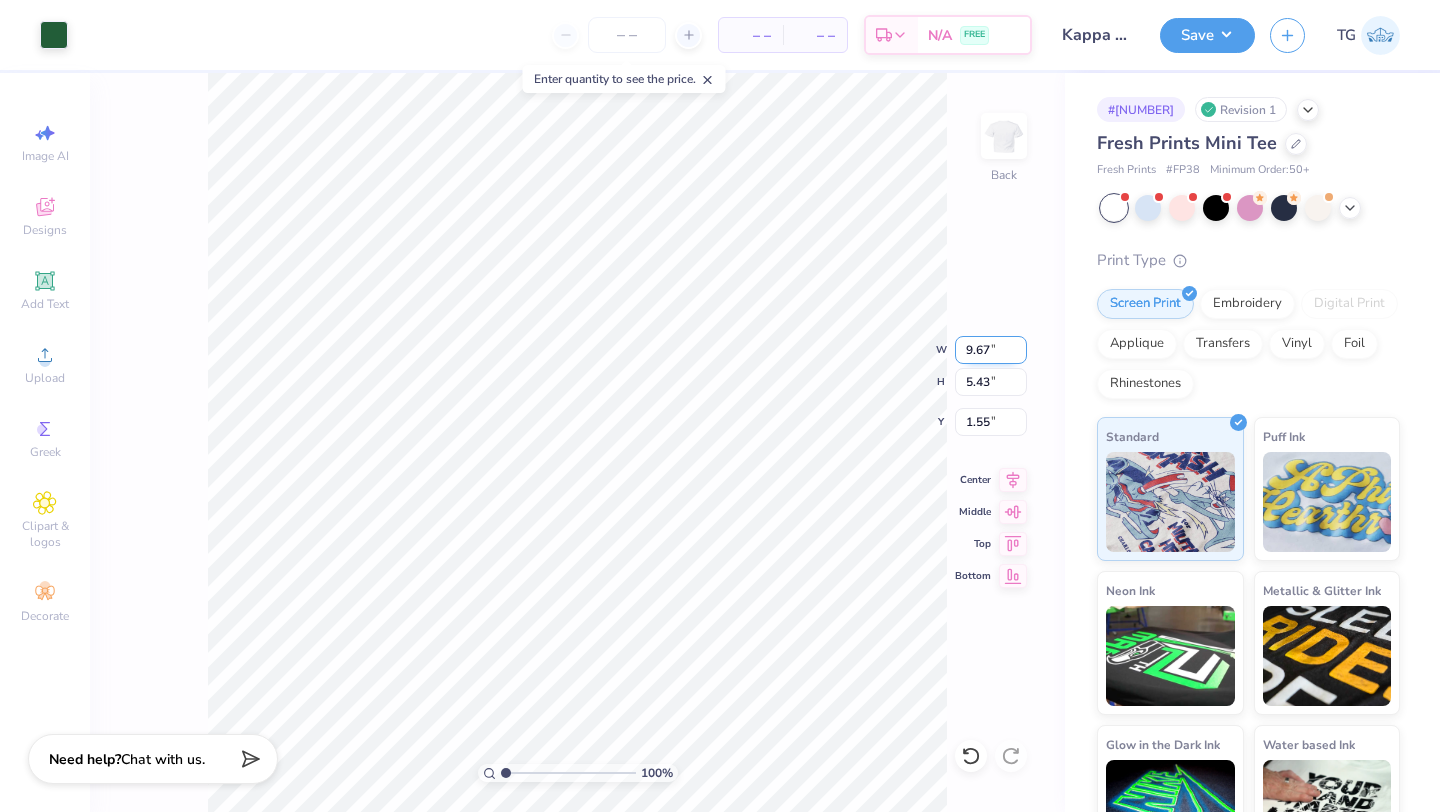 click on "9.67" at bounding box center [991, 350] 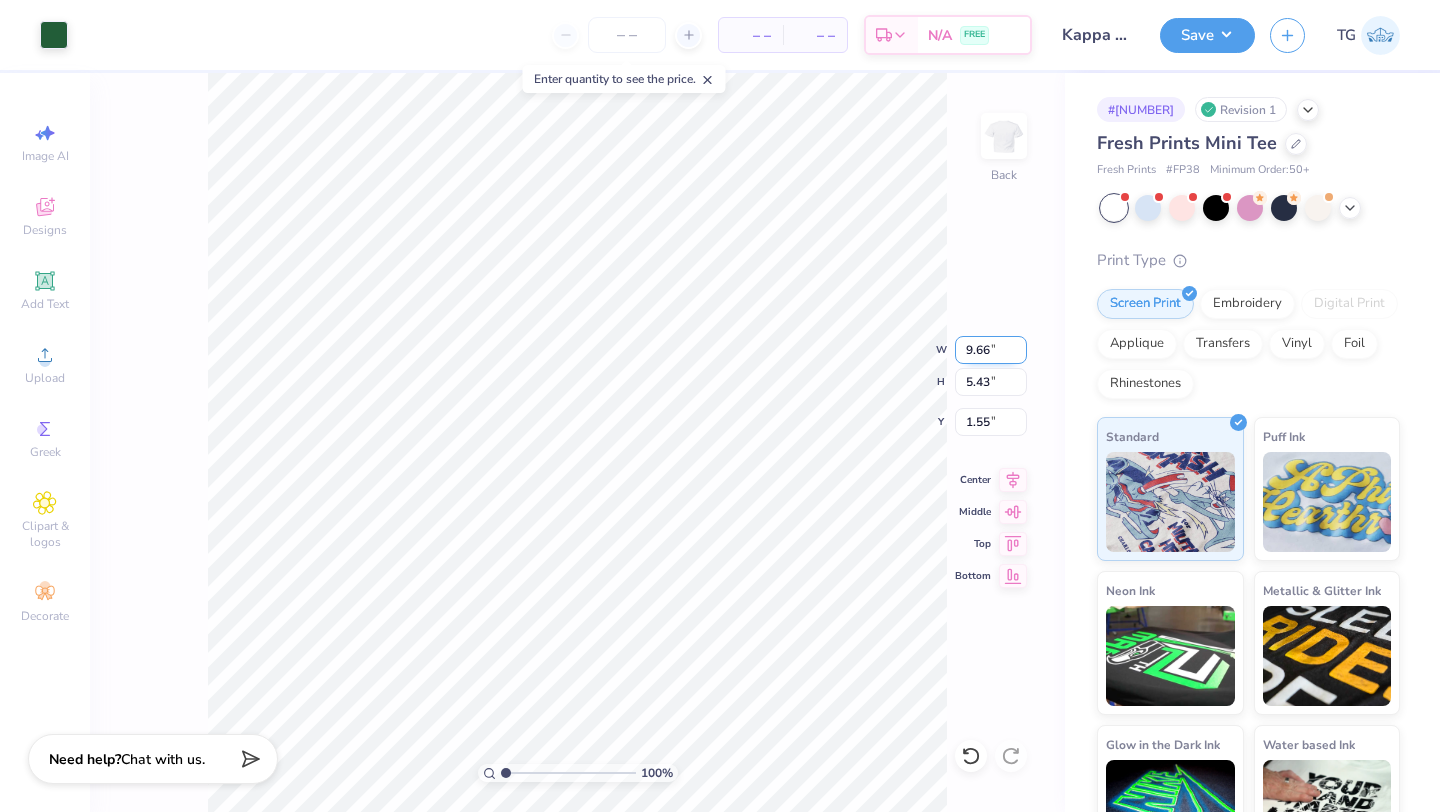 click on "9.66" at bounding box center [991, 350] 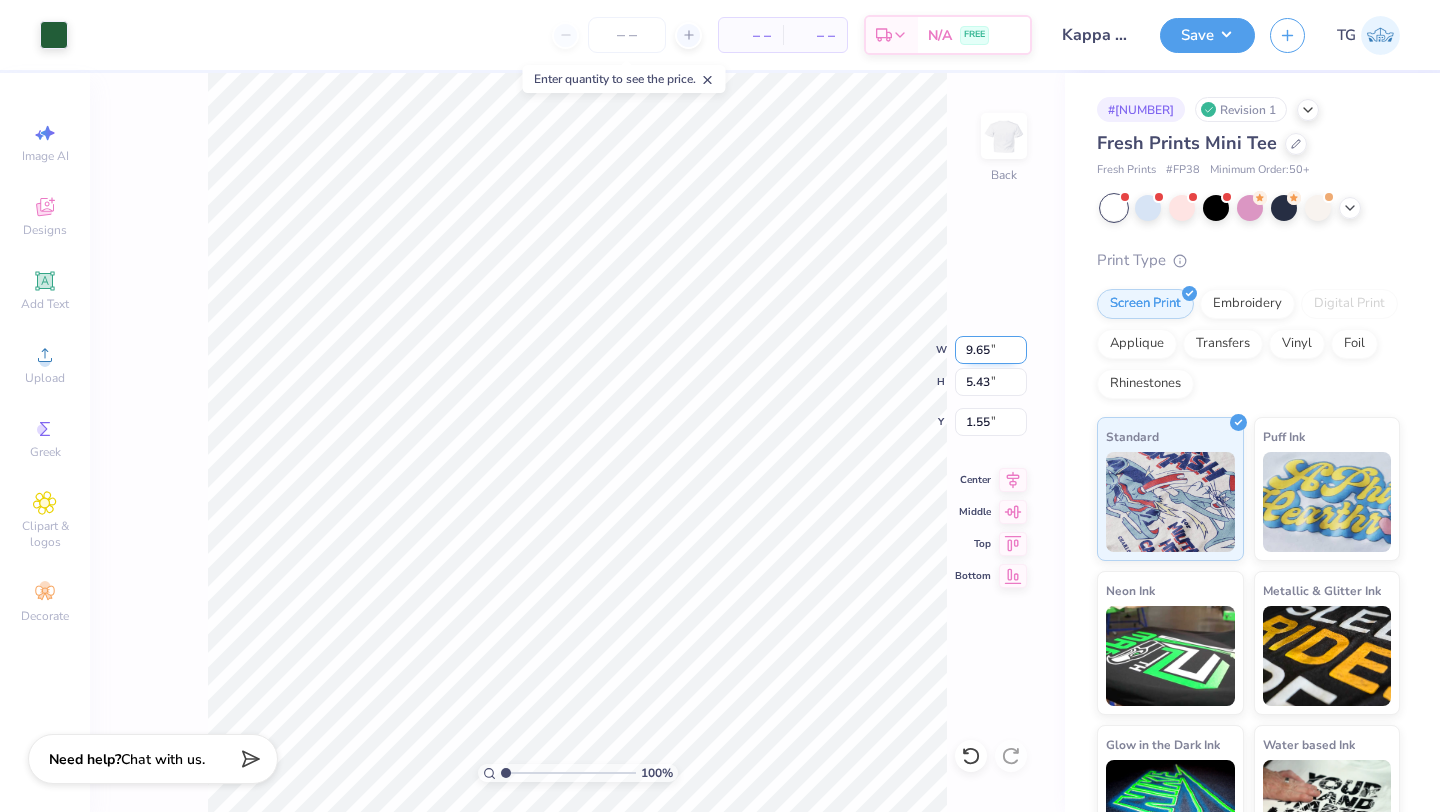 click on "9.65" at bounding box center [991, 350] 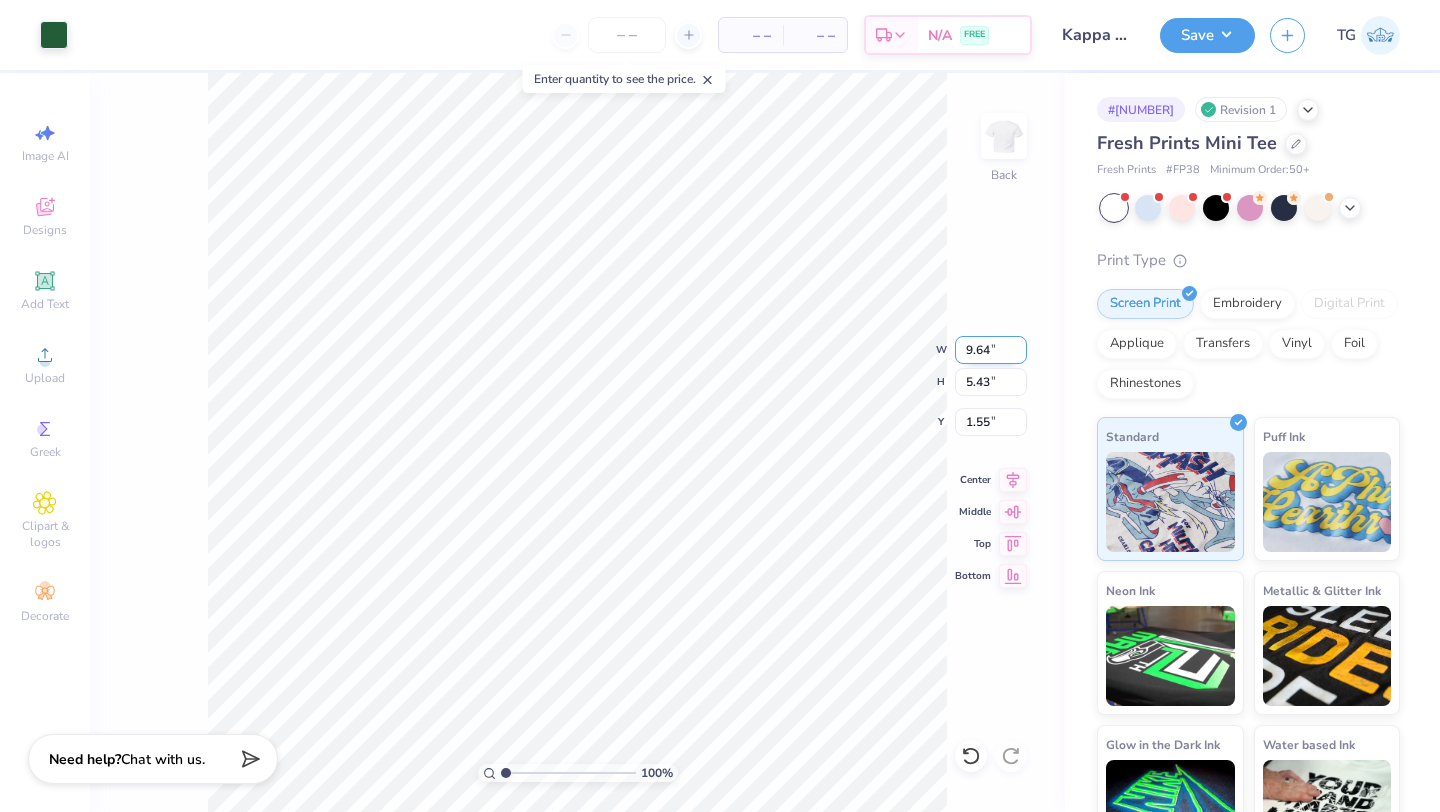 click on "9.64" at bounding box center (991, 350) 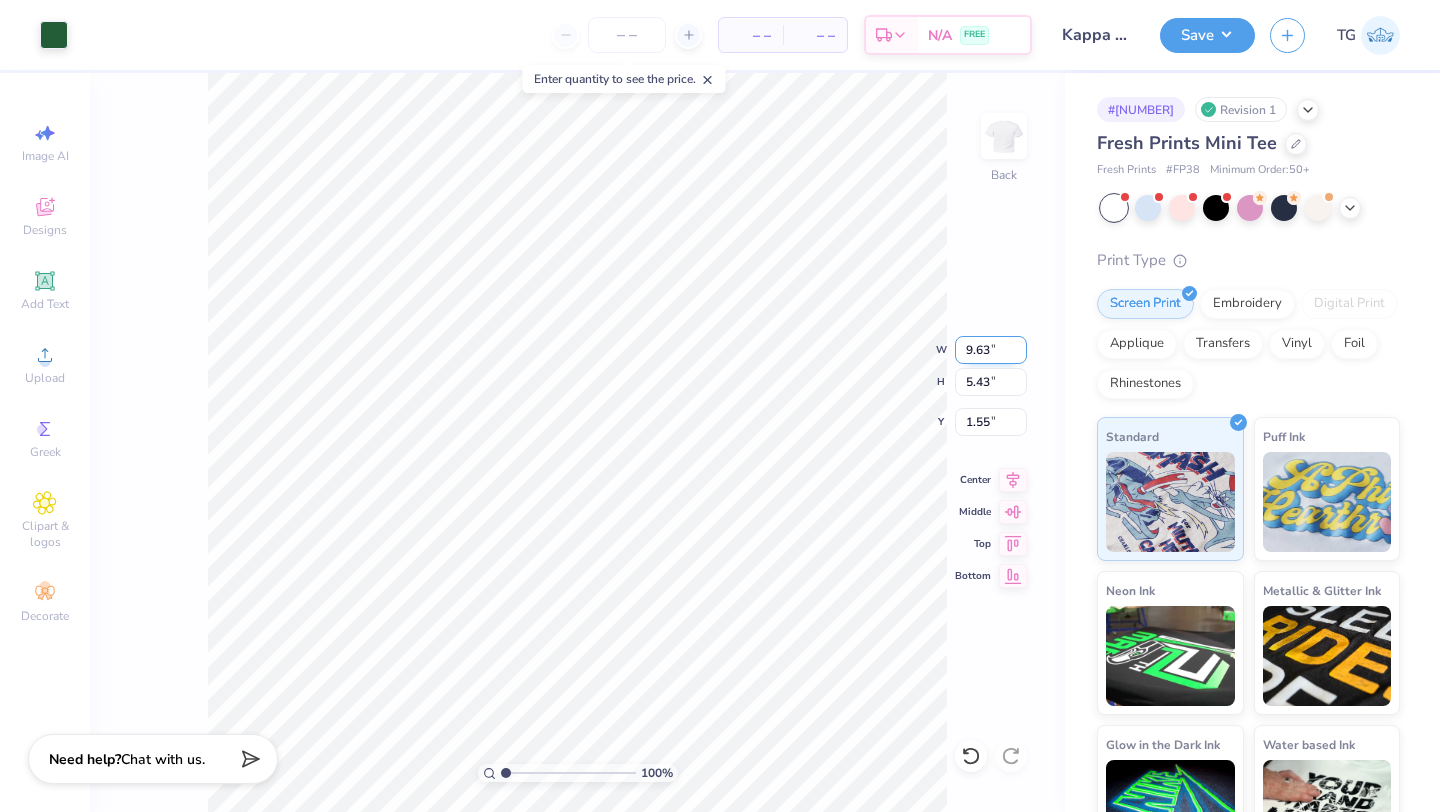 click on "9.63" at bounding box center [991, 350] 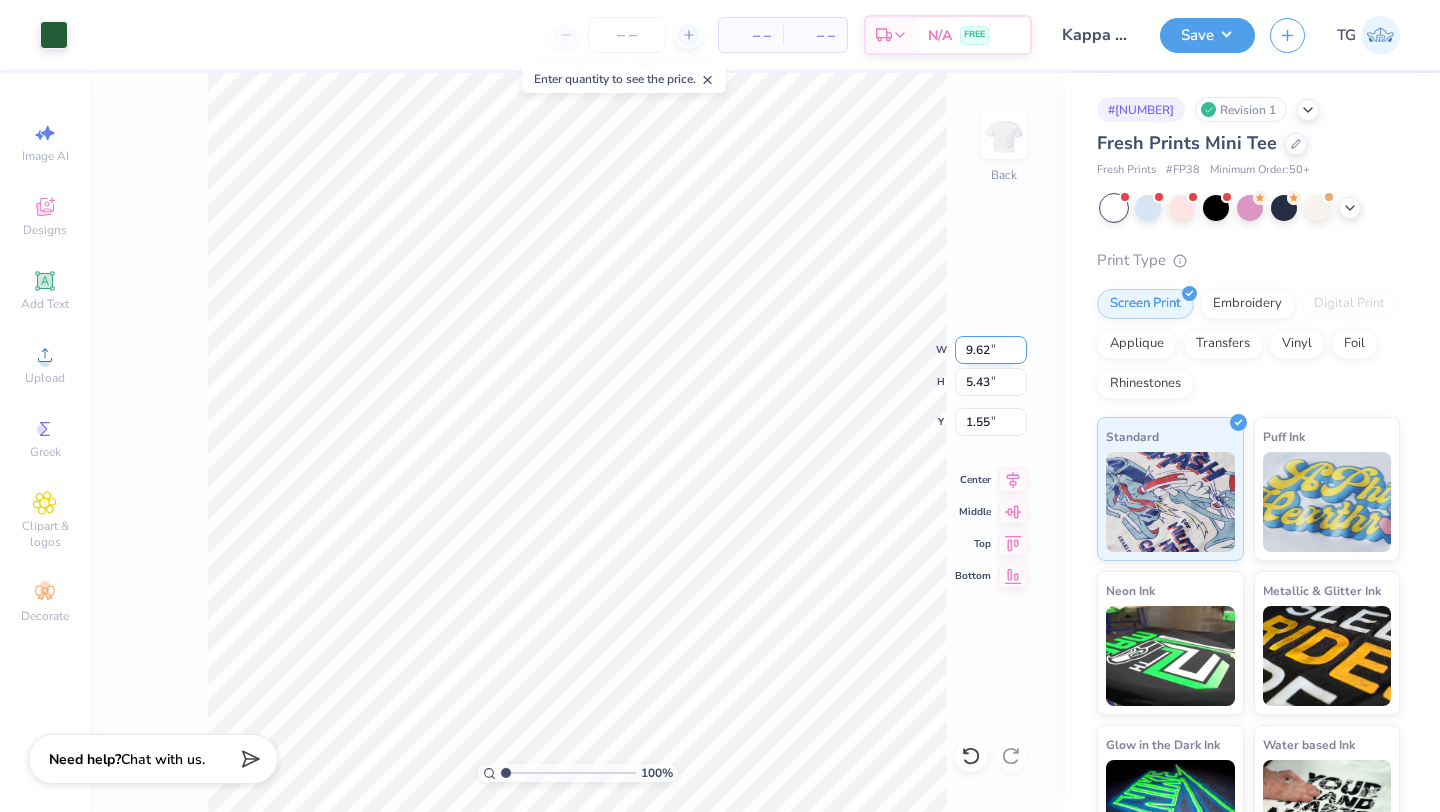 click on "9.62" at bounding box center (991, 350) 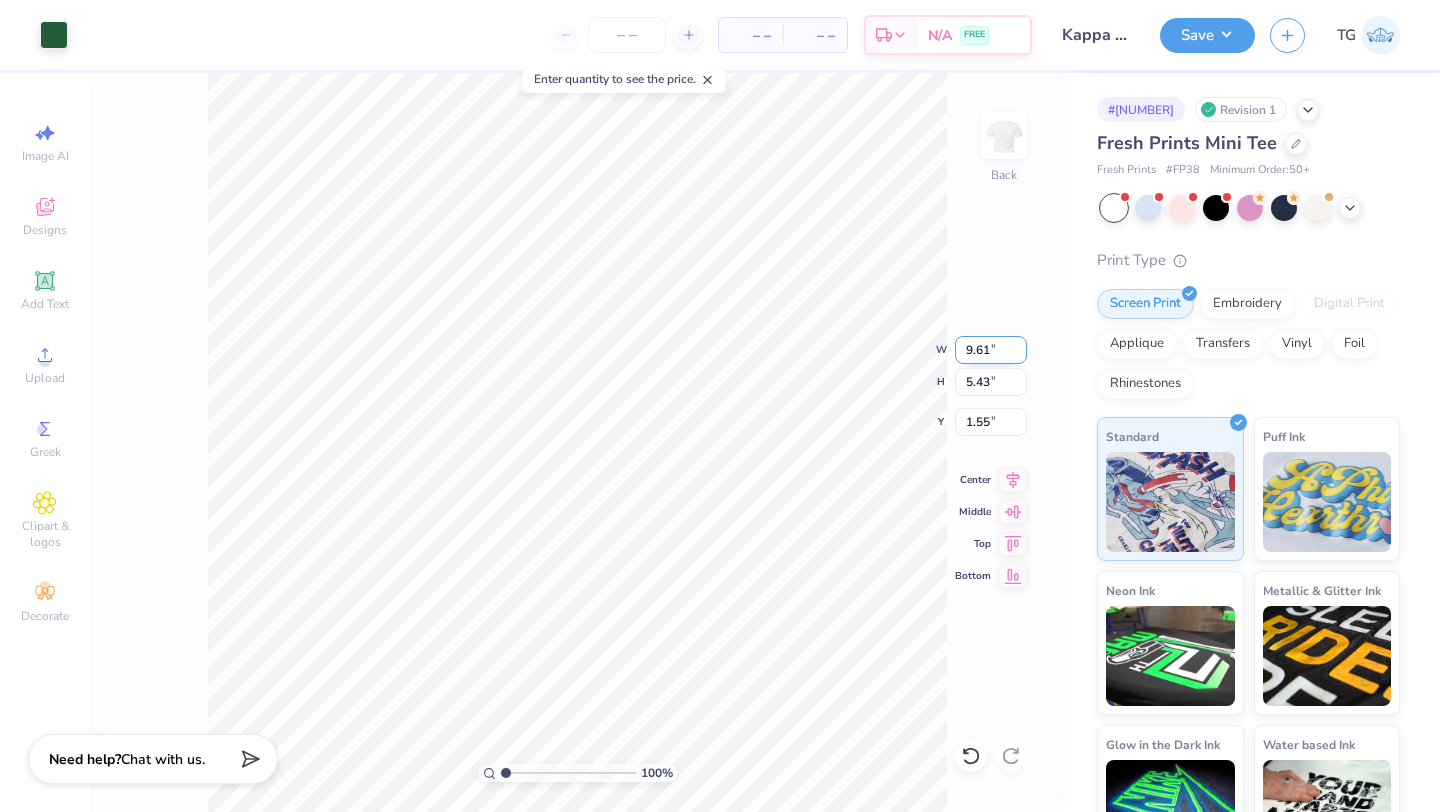 click on "9.61" at bounding box center (991, 350) 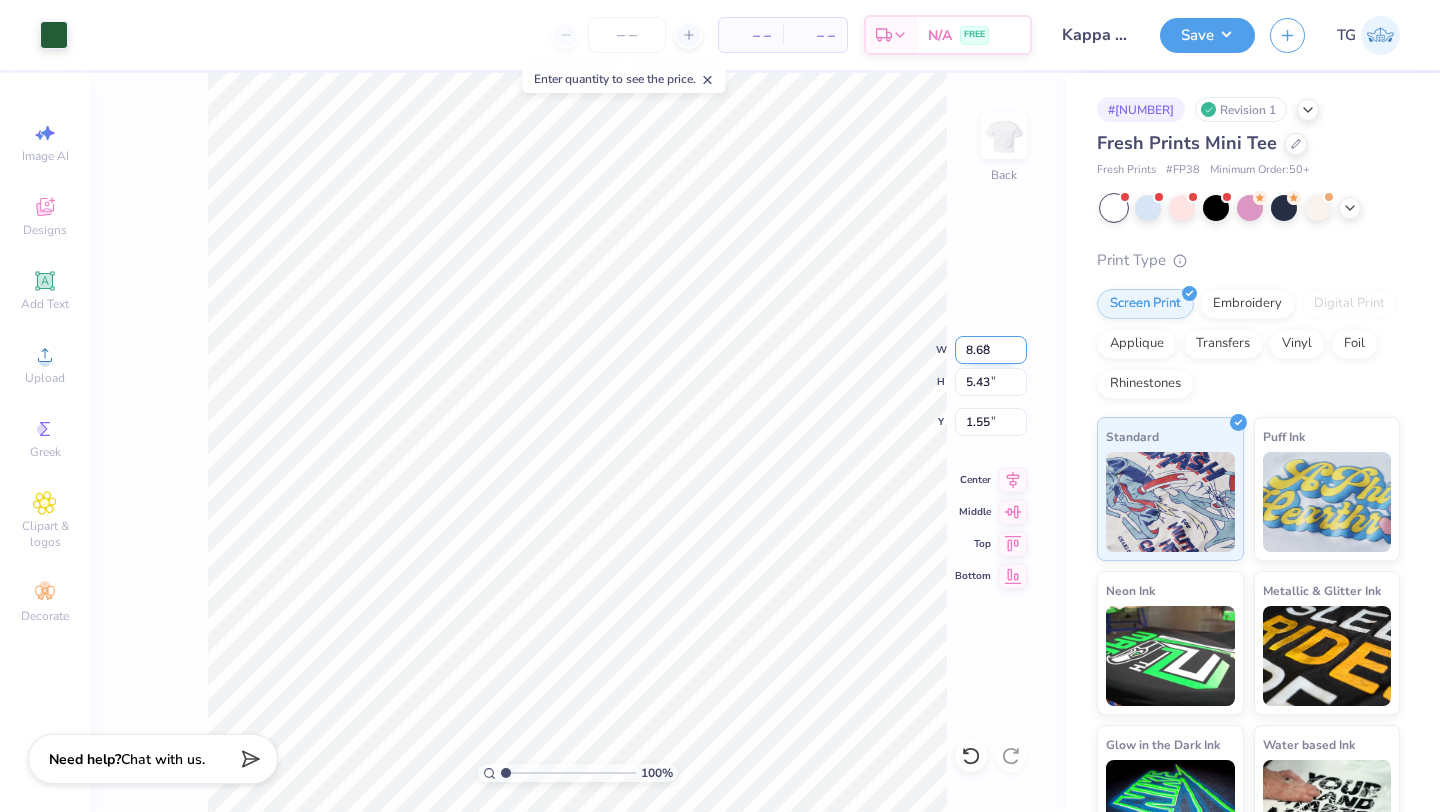click on "8.68" at bounding box center (991, 350) 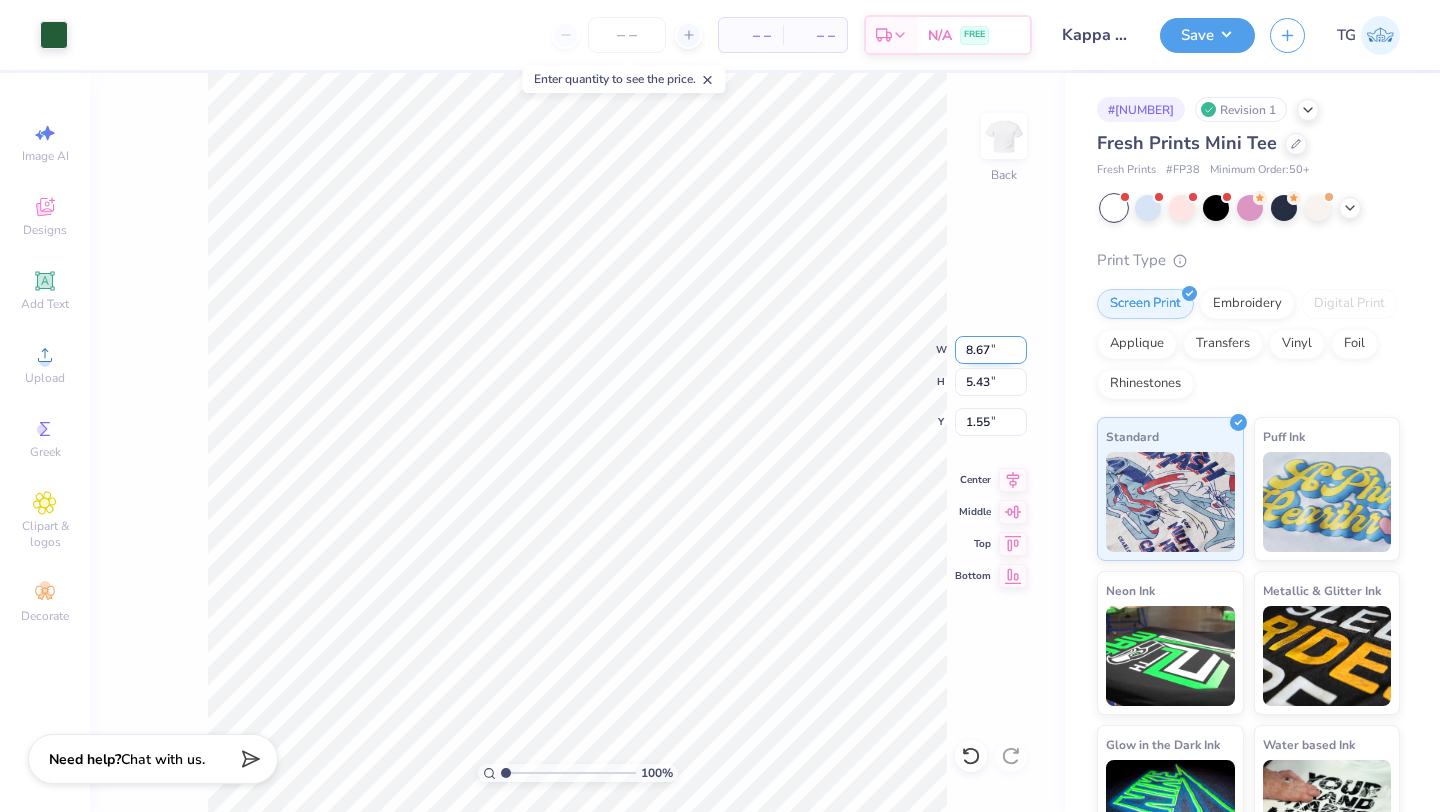 click on "8.67" at bounding box center (991, 350) 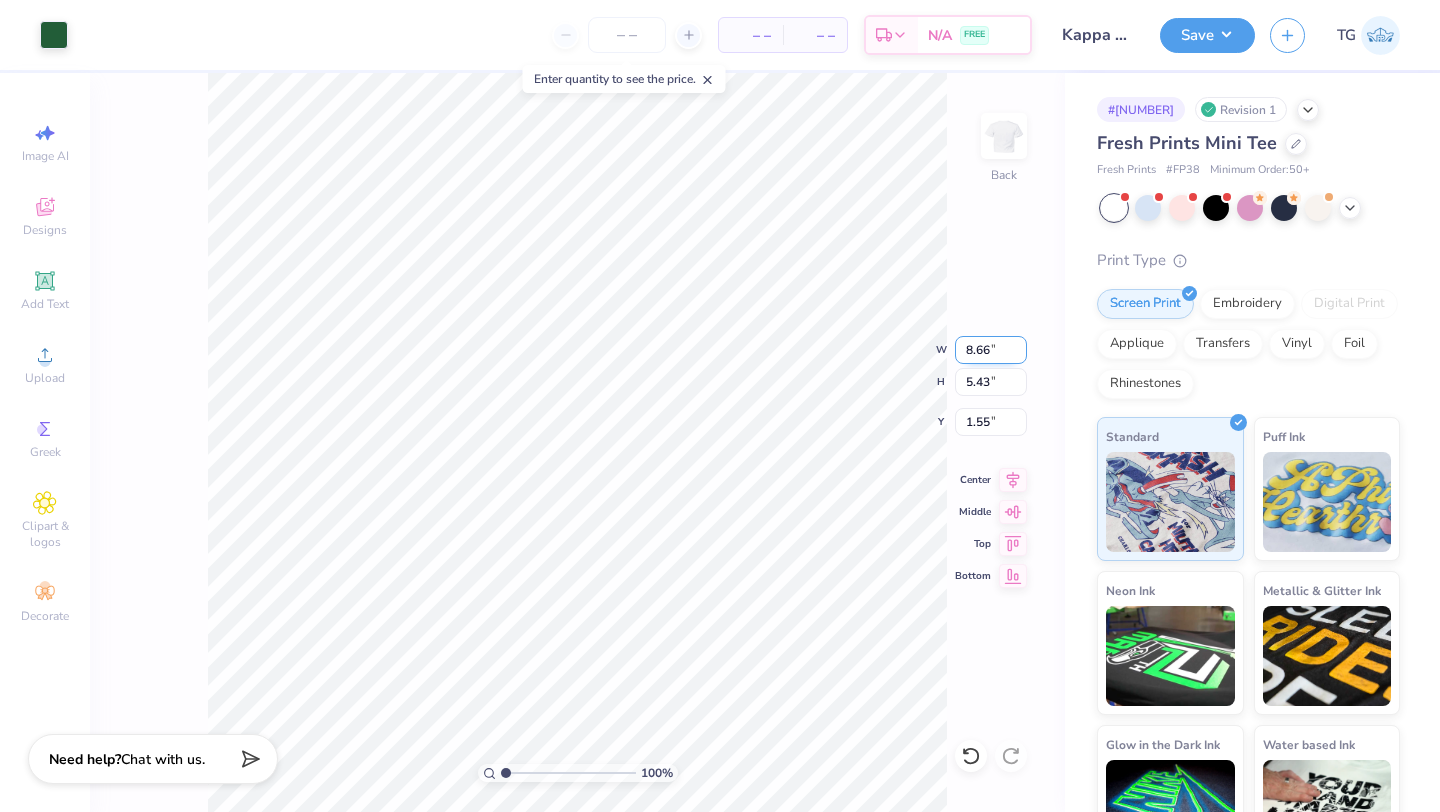 click on "8.66" at bounding box center (991, 350) 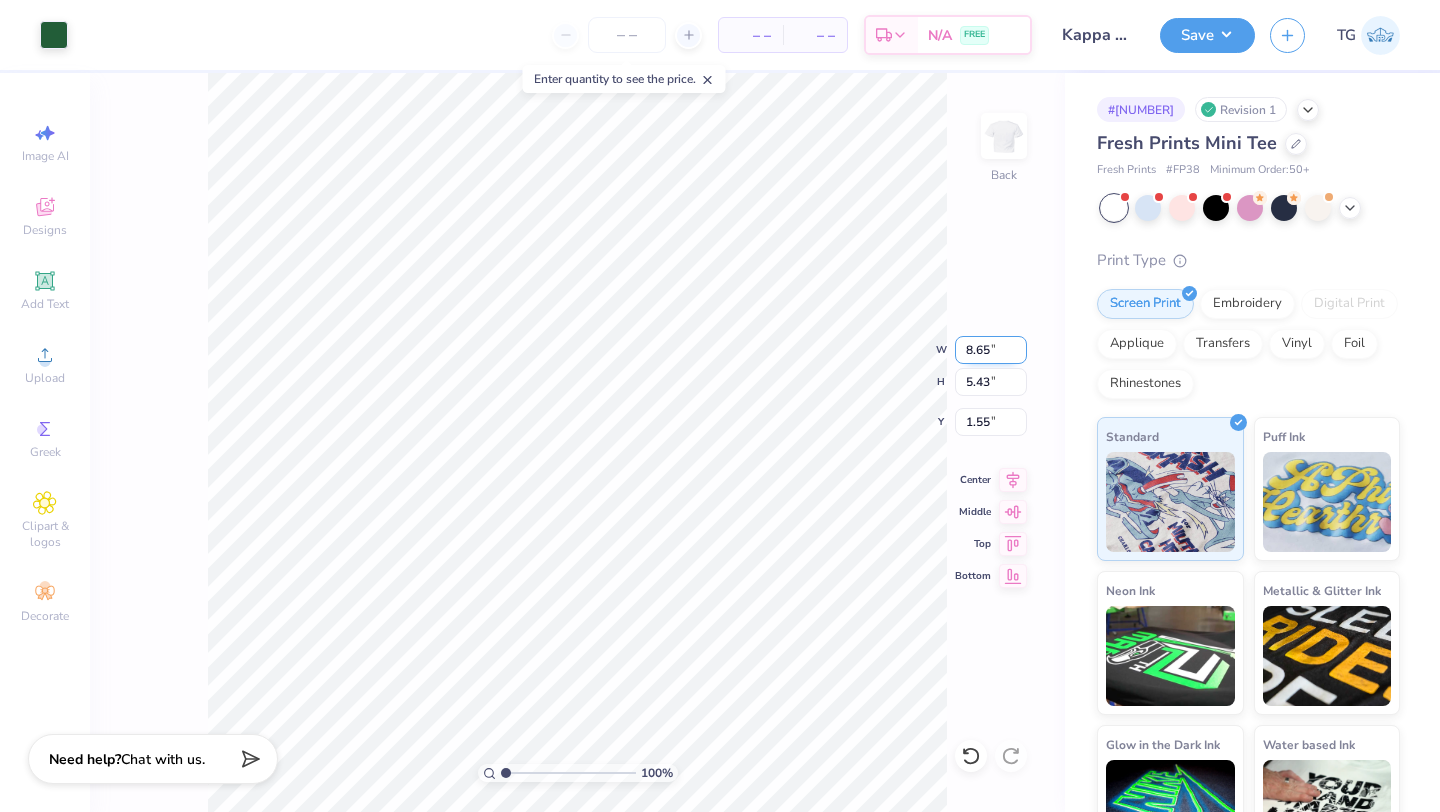click on "8.65" at bounding box center (991, 350) 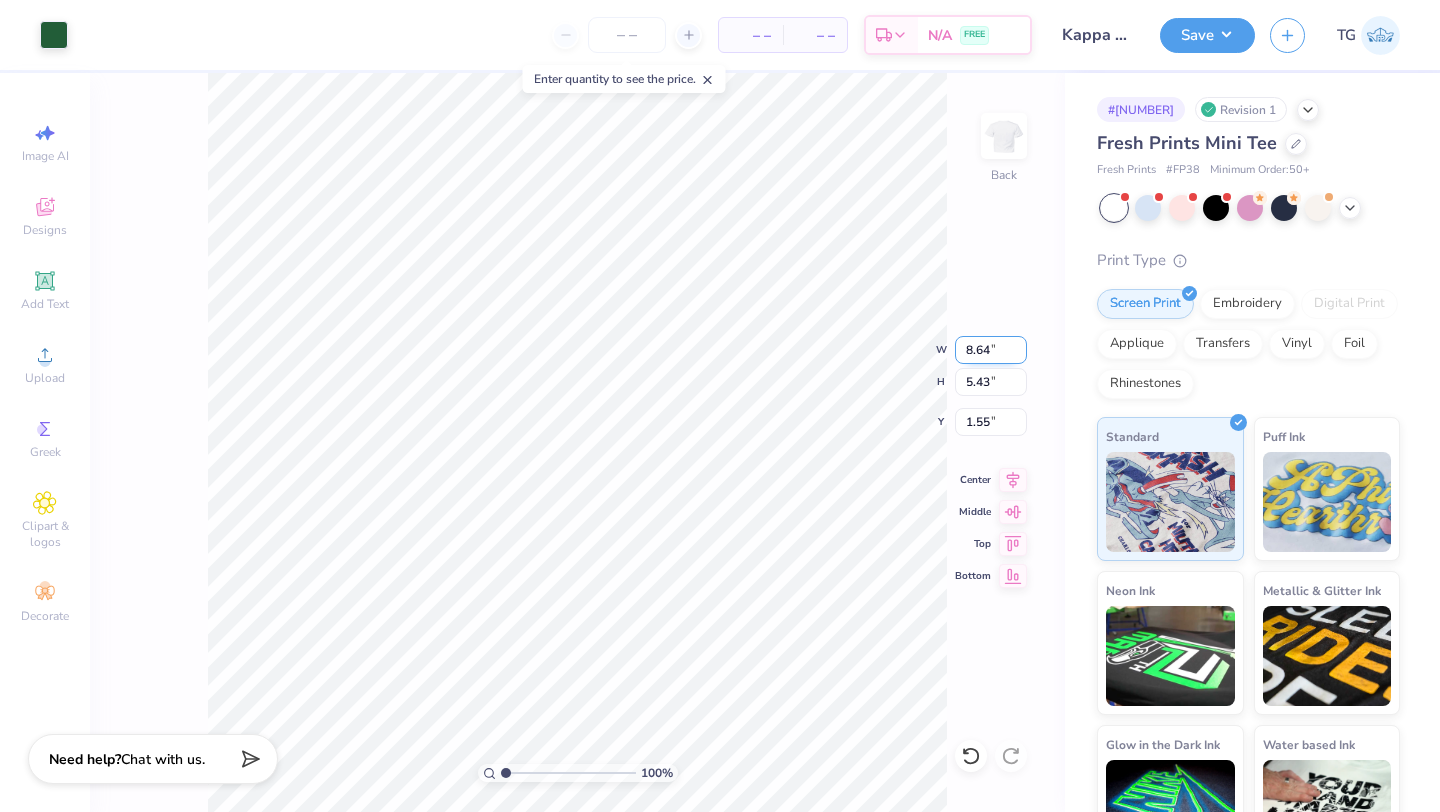 click on "8.64" at bounding box center [991, 350] 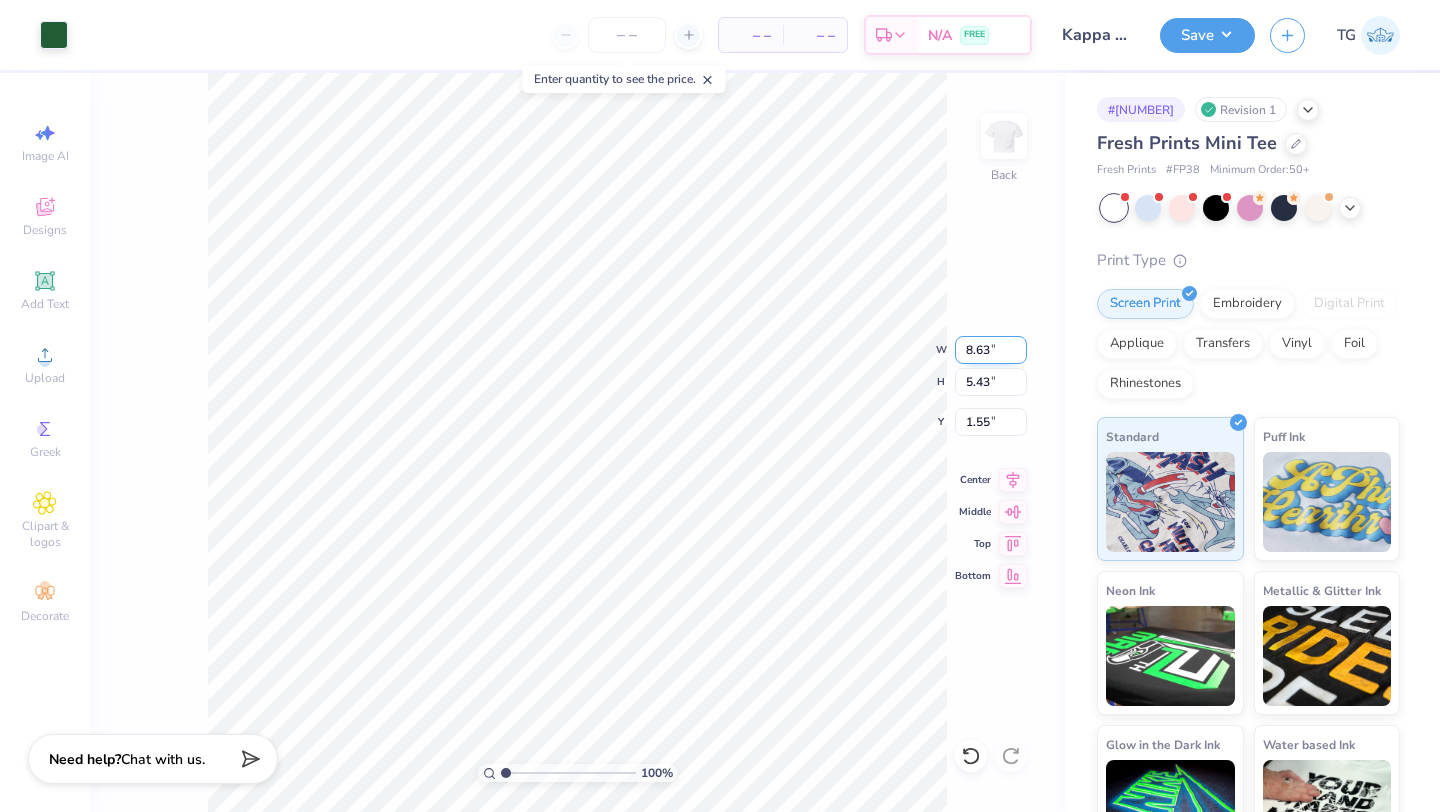 click on "8.63" at bounding box center (991, 350) 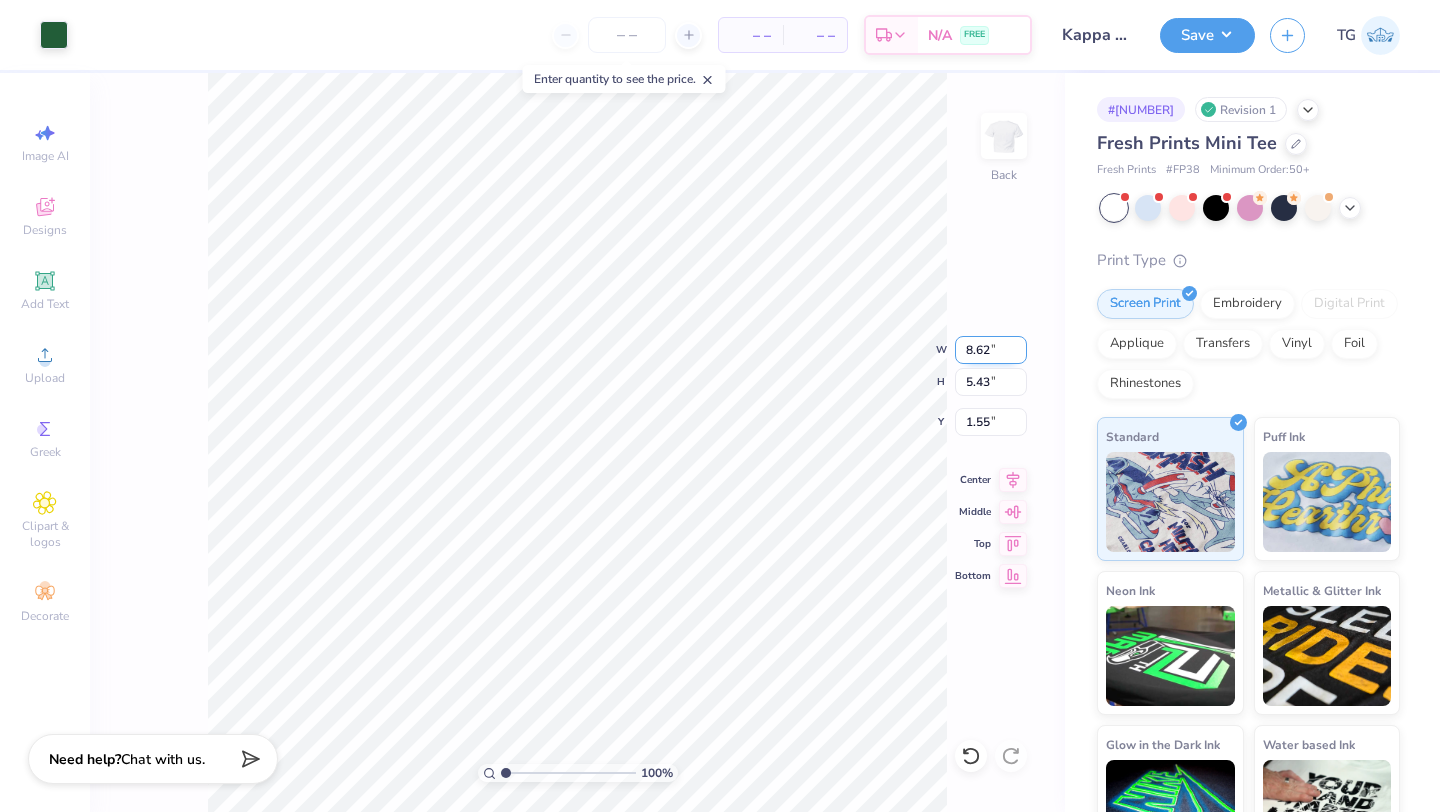click on "8.62" at bounding box center [991, 350] 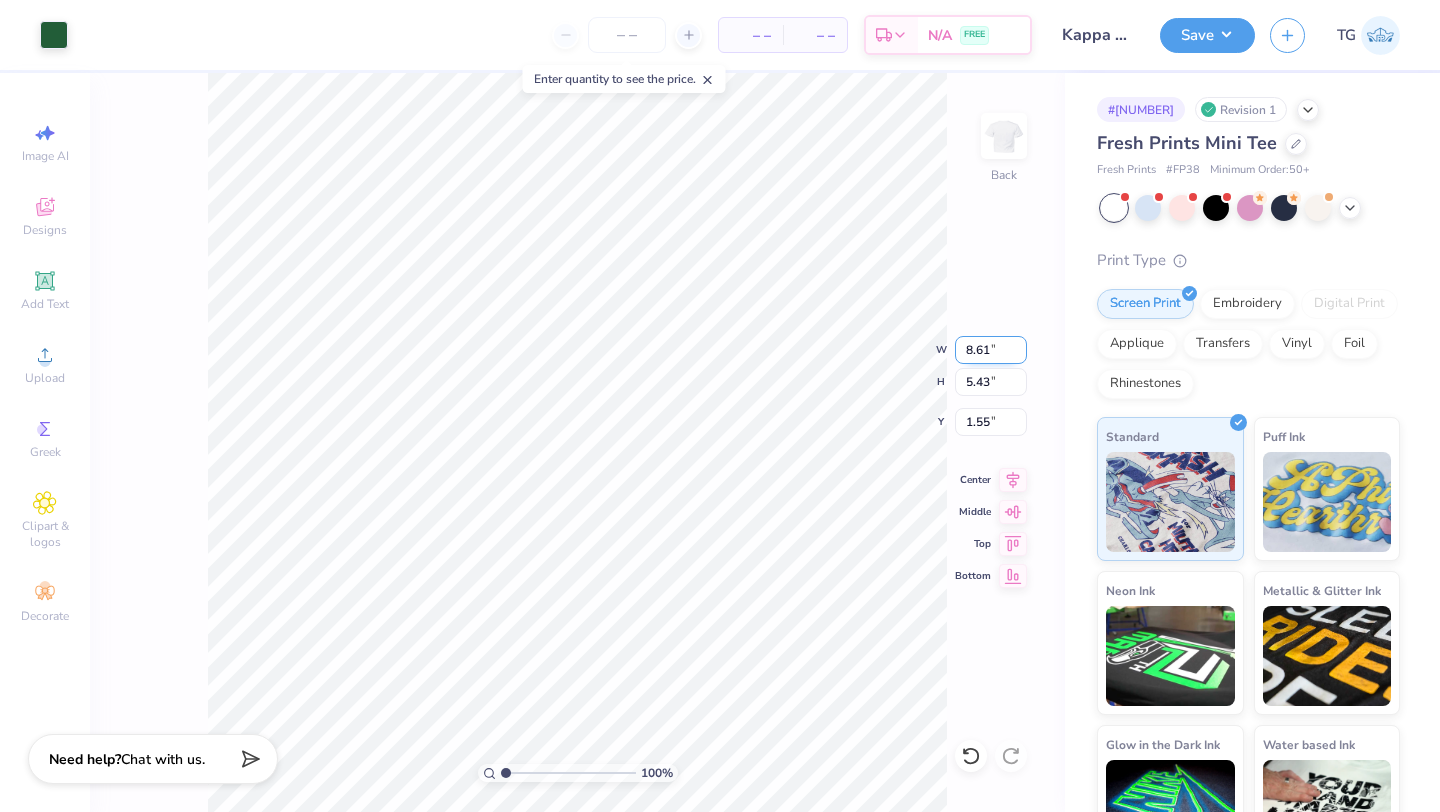 click on "8.61" at bounding box center [991, 350] 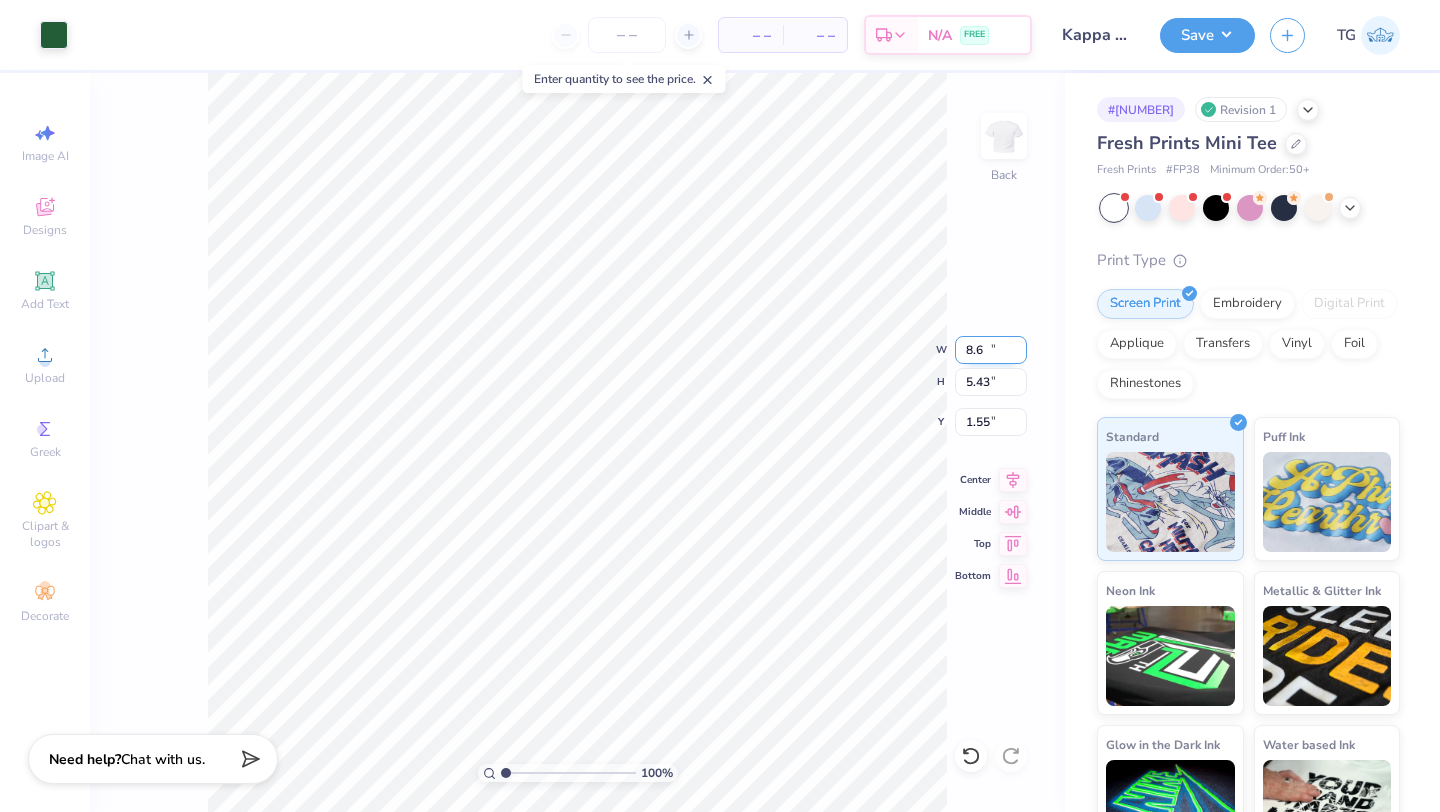 click on "8.6" at bounding box center [991, 350] 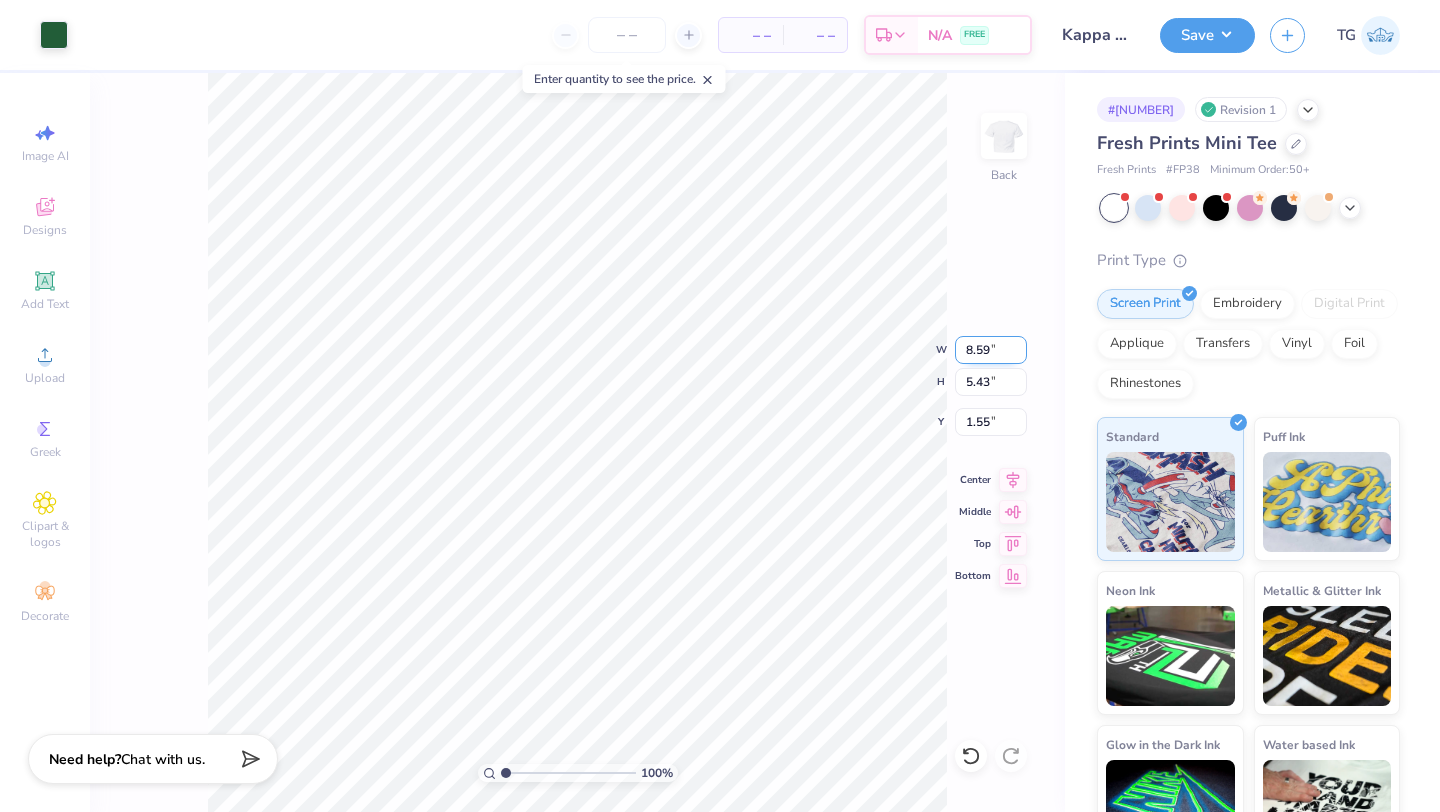 click on "8.59" at bounding box center [991, 350] 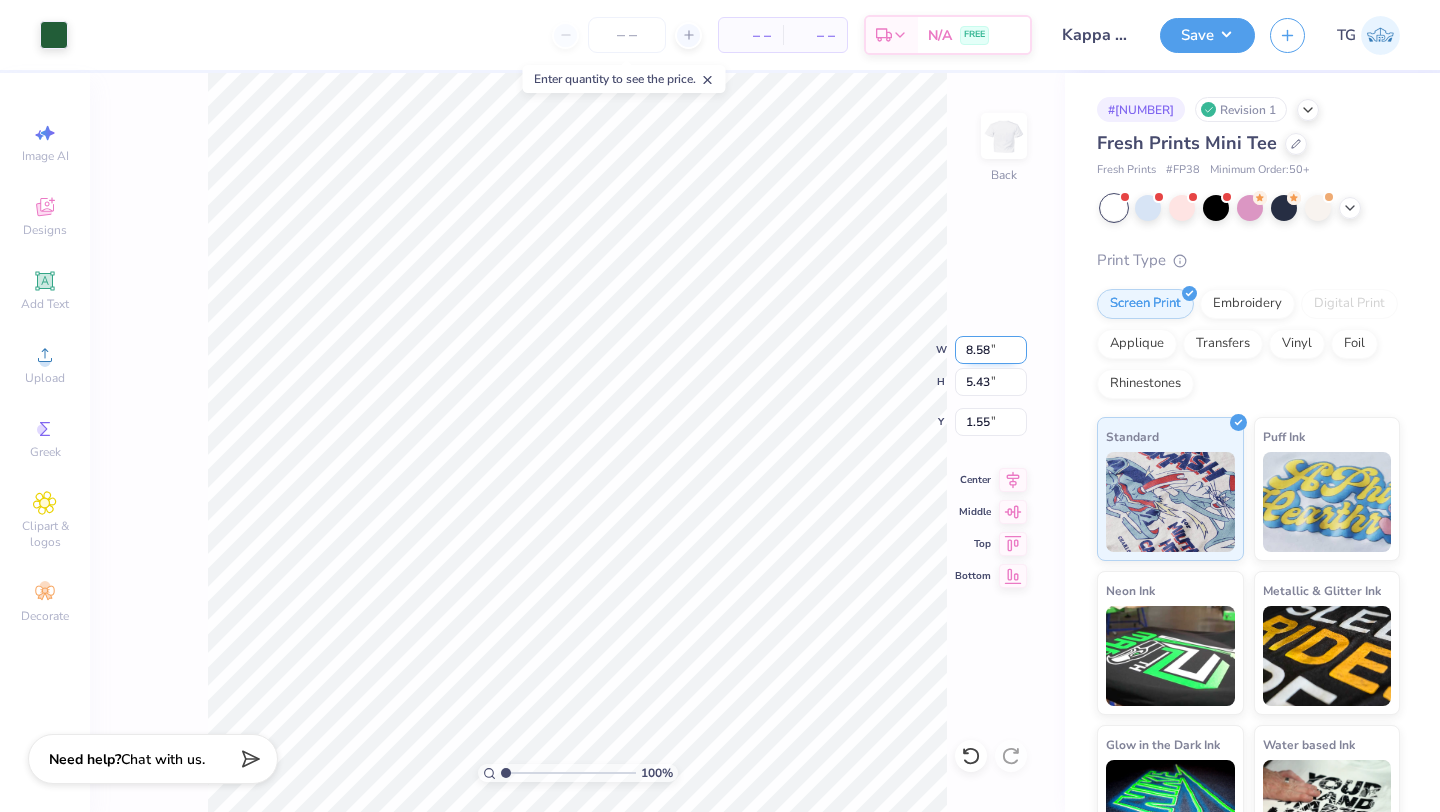 click on "8.58" at bounding box center [991, 350] 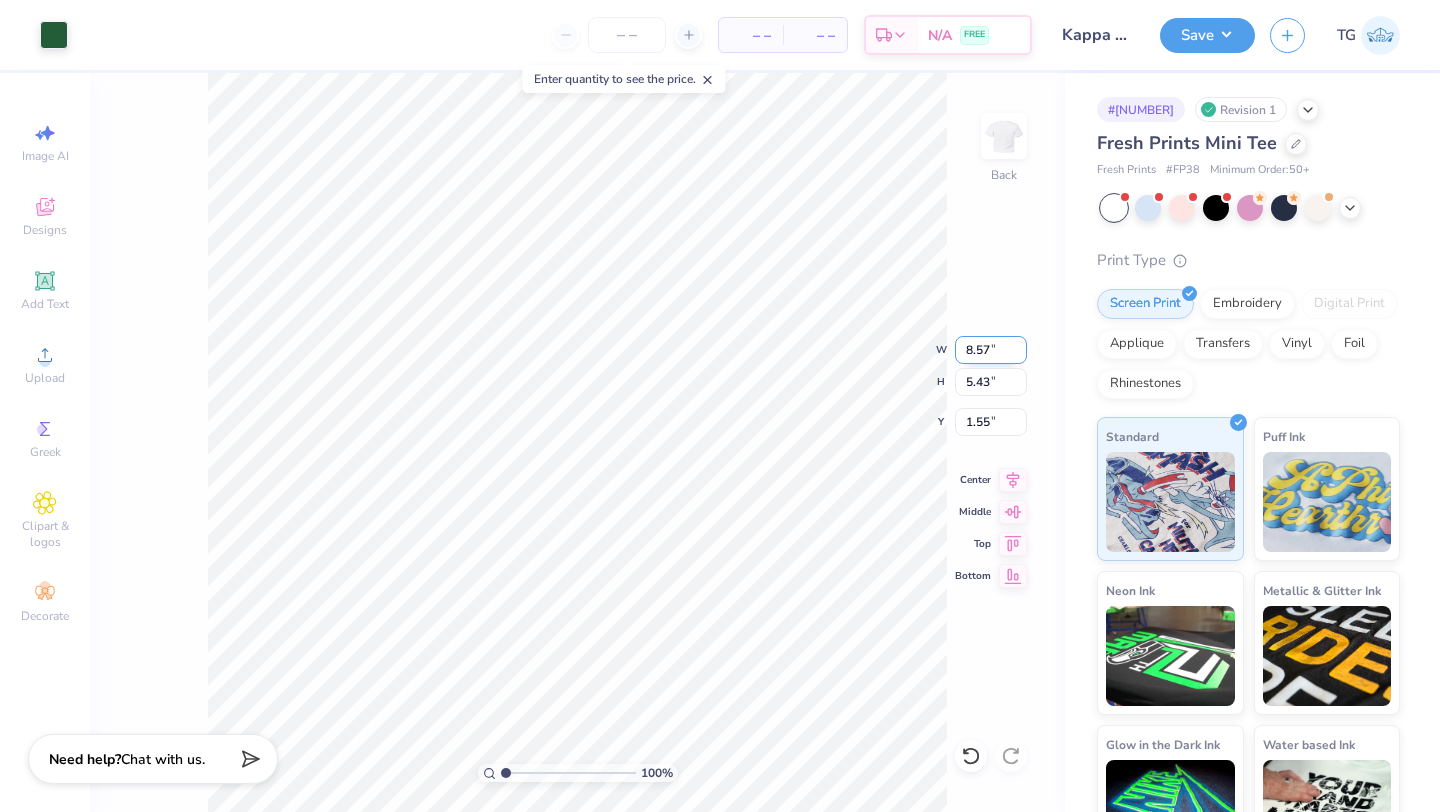 click on "8.57" at bounding box center (991, 350) 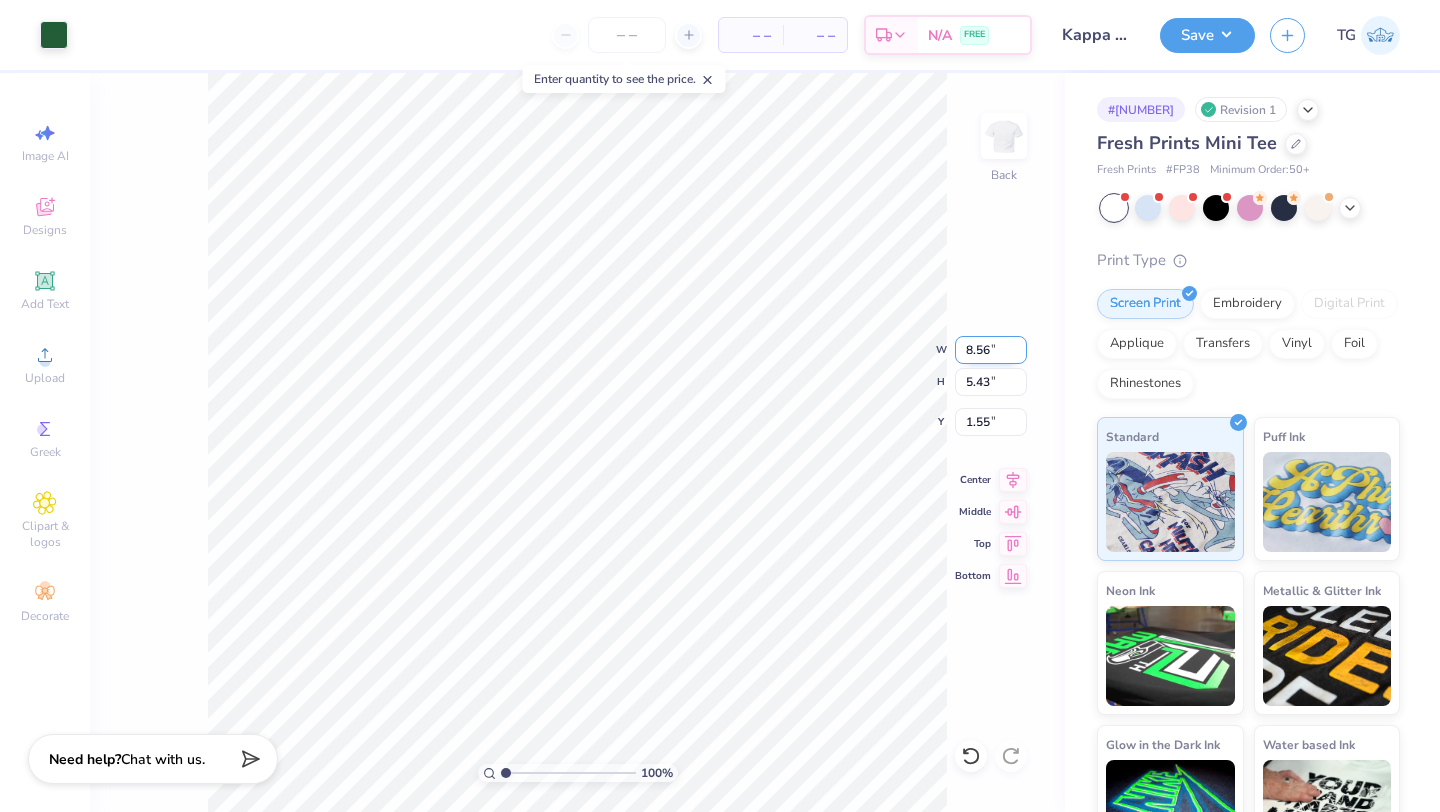 click on "8.56" at bounding box center (991, 350) 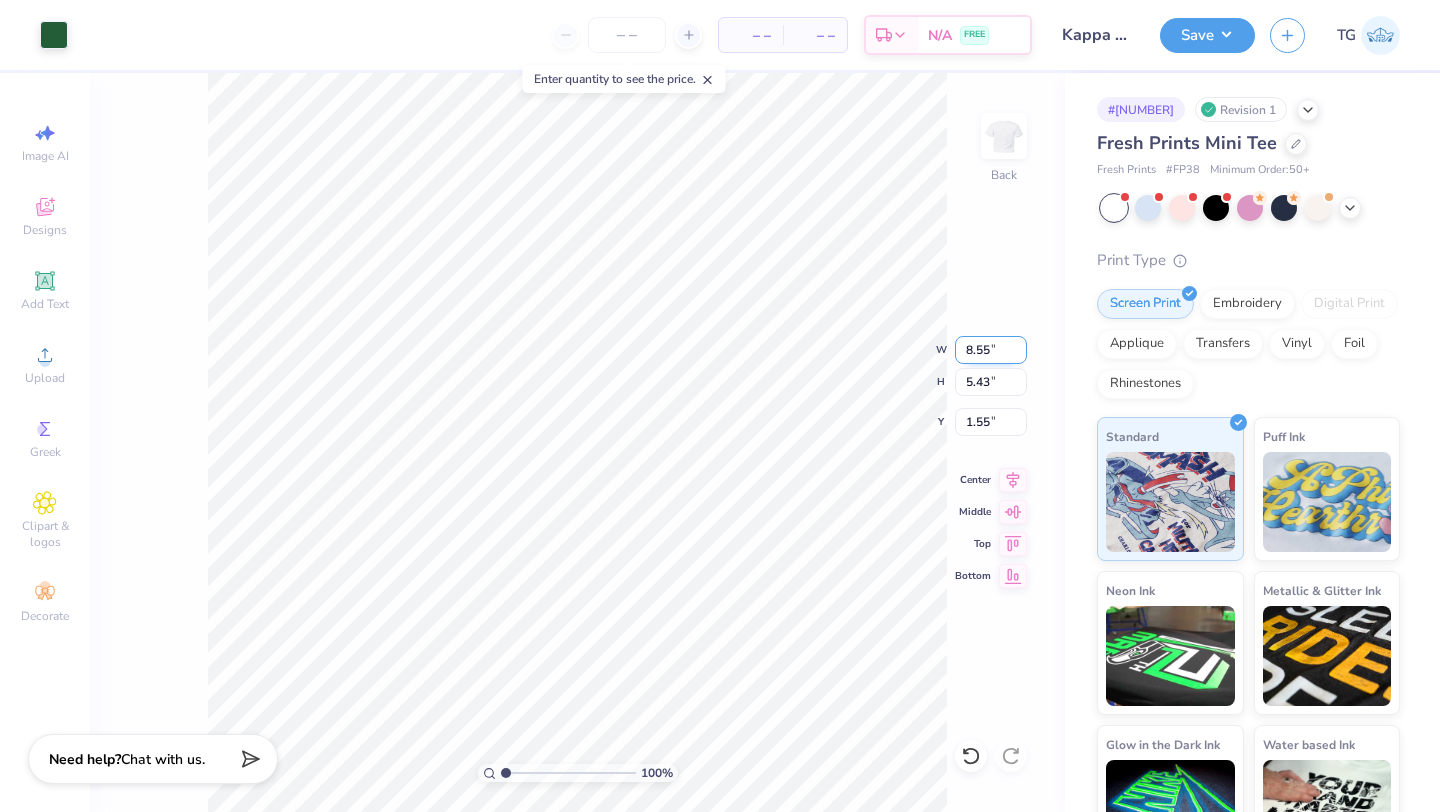 click on "8.55" at bounding box center [991, 350] 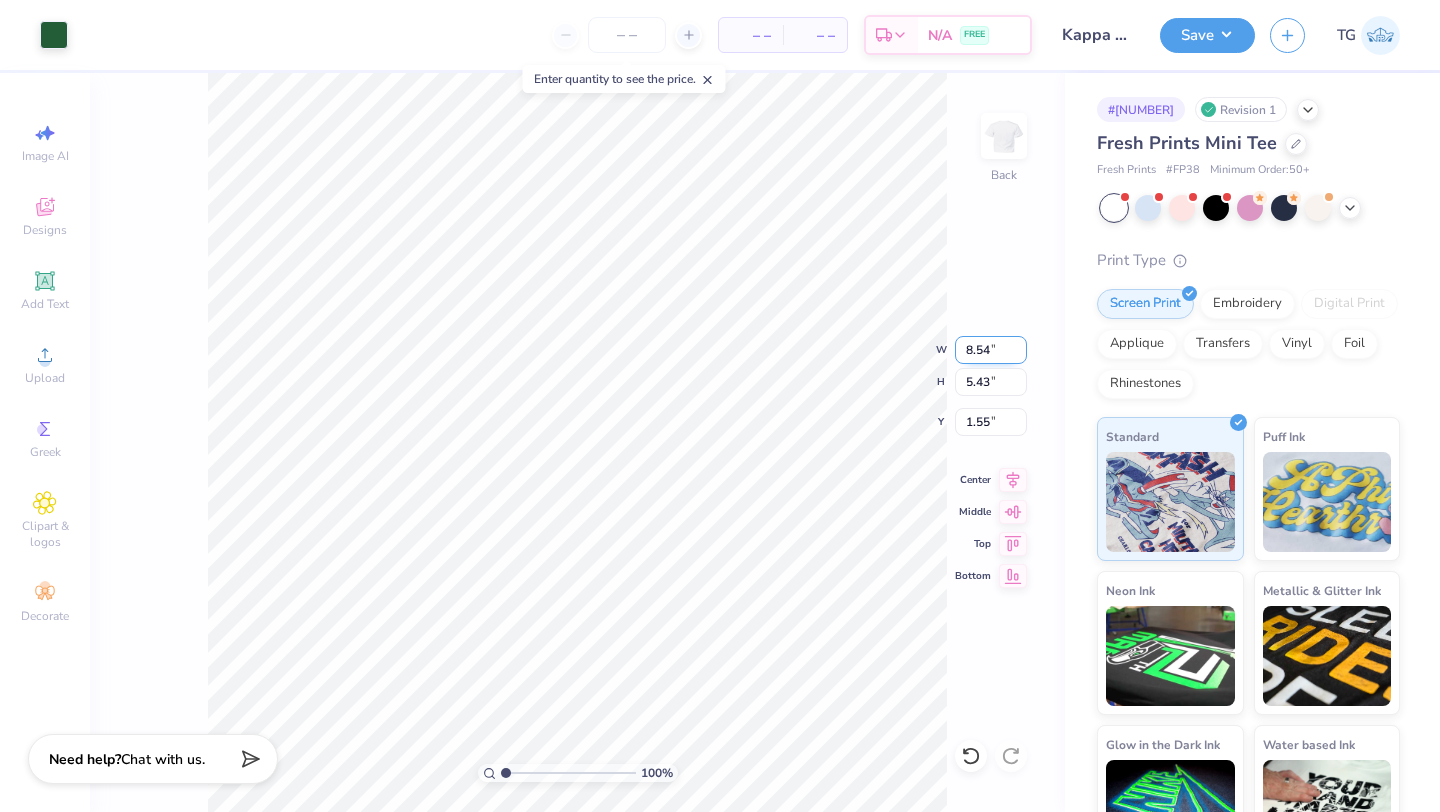 click on "8.54" at bounding box center [991, 350] 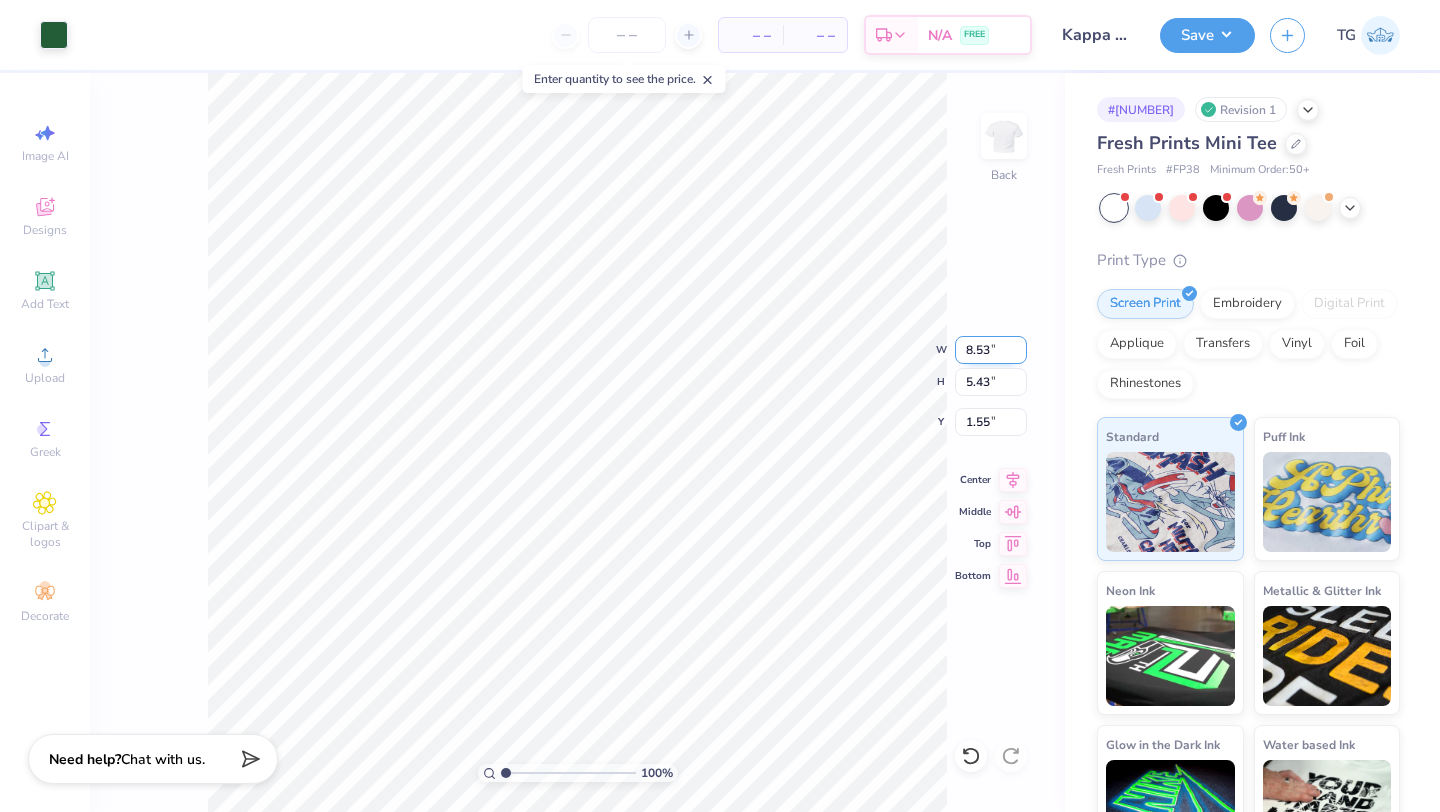 click on "8.53" at bounding box center [991, 350] 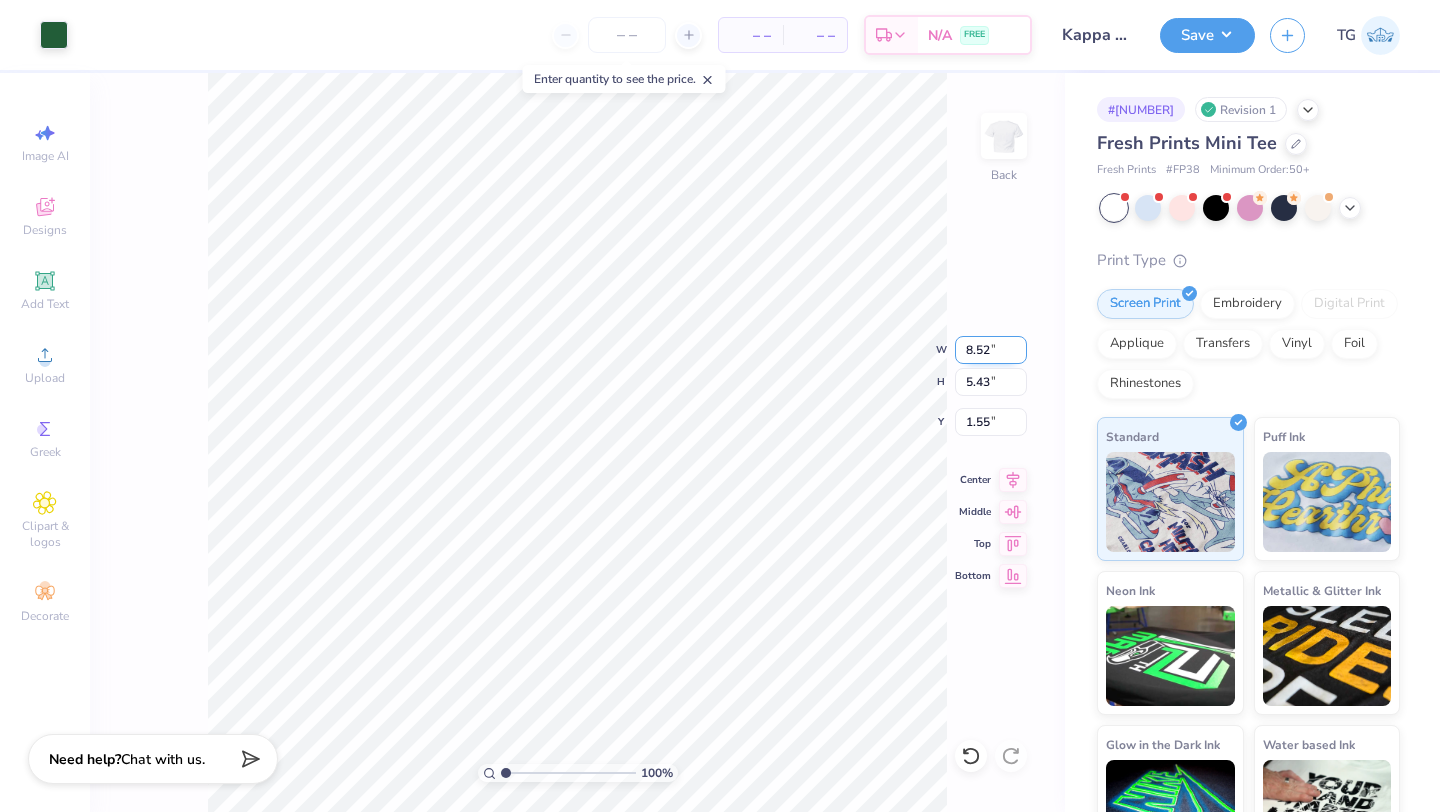 click on "8.52" at bounding box center (991, 350) 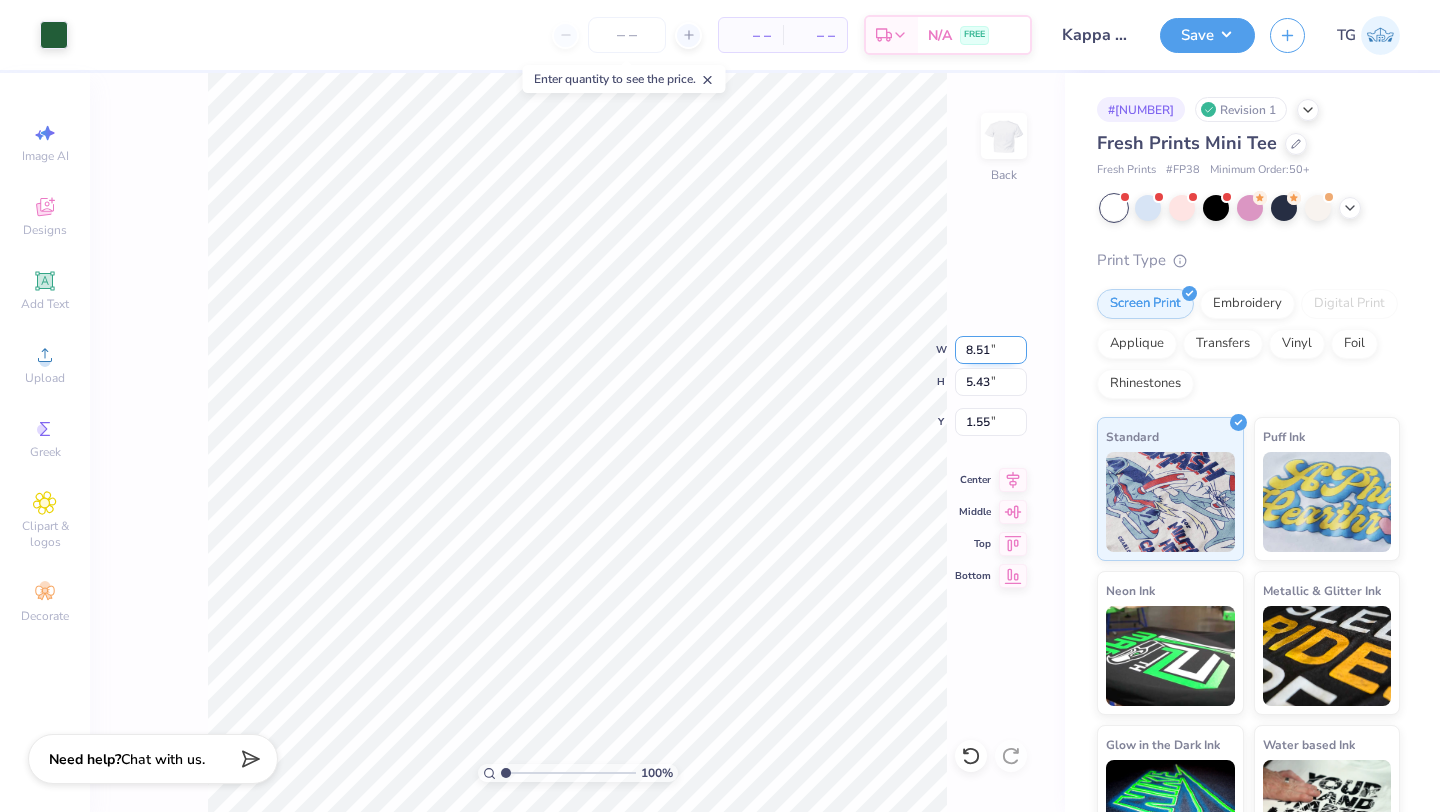 click on "8.51" at bounding box center (991, 350) 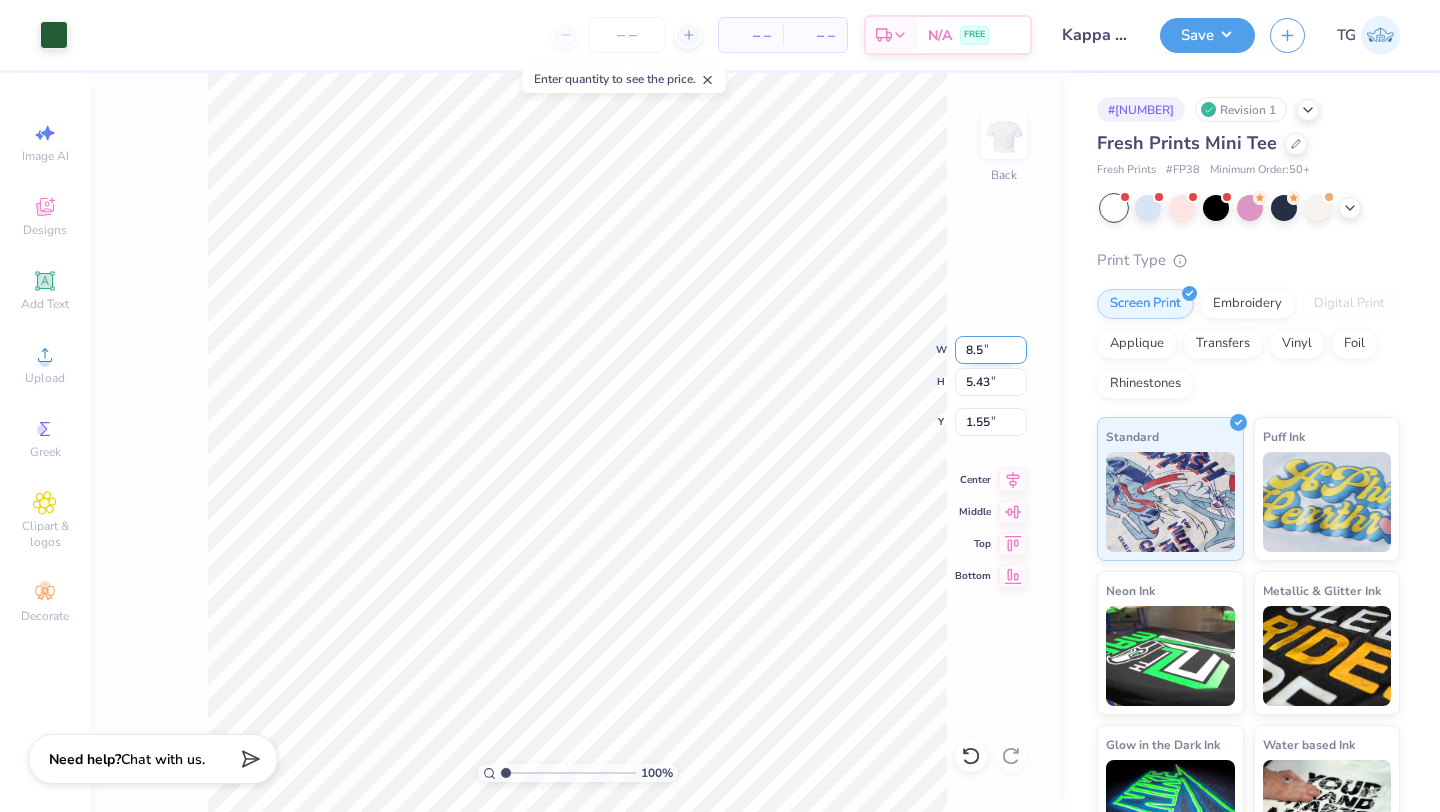 click on "8.5" at bounding box center (991, 350) 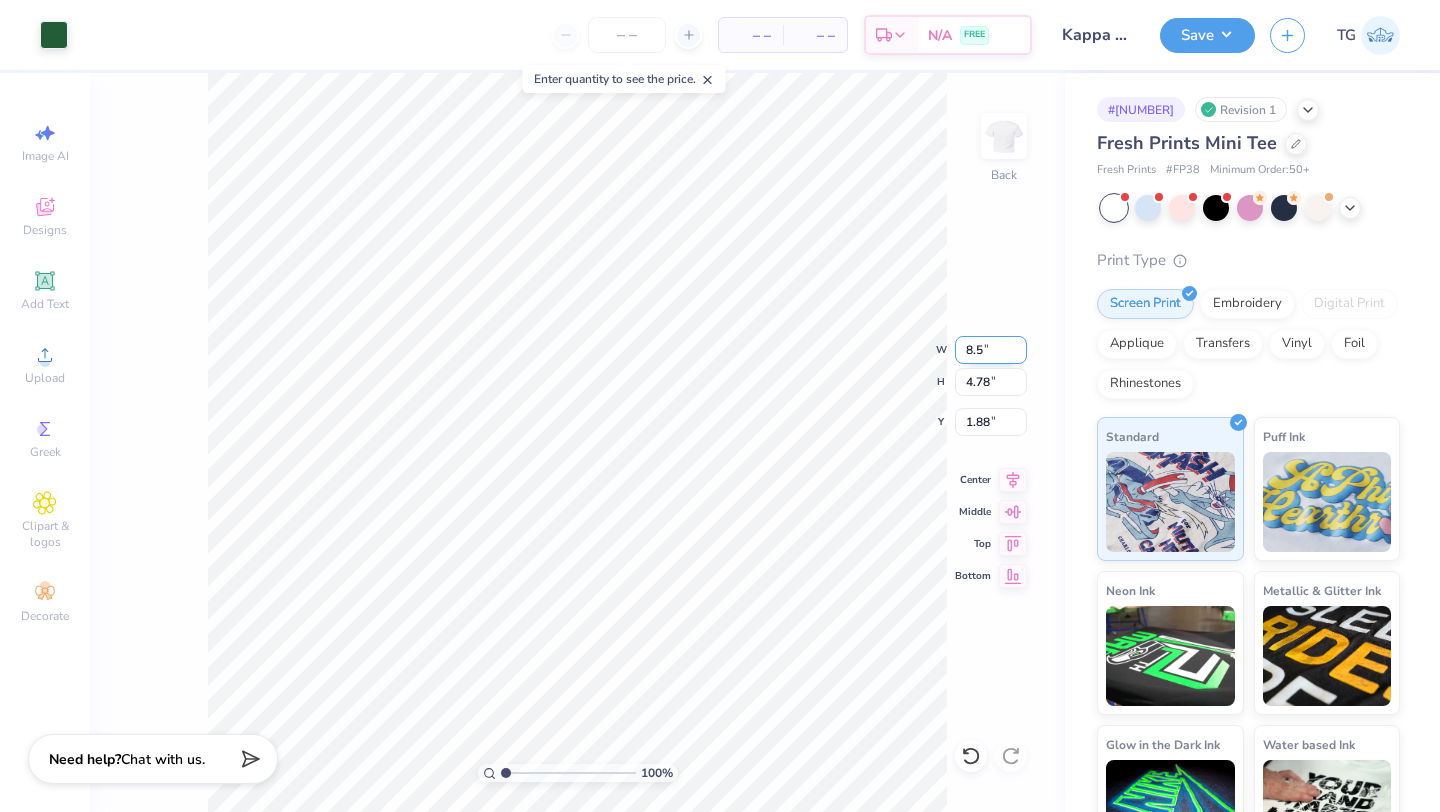 type on "8" 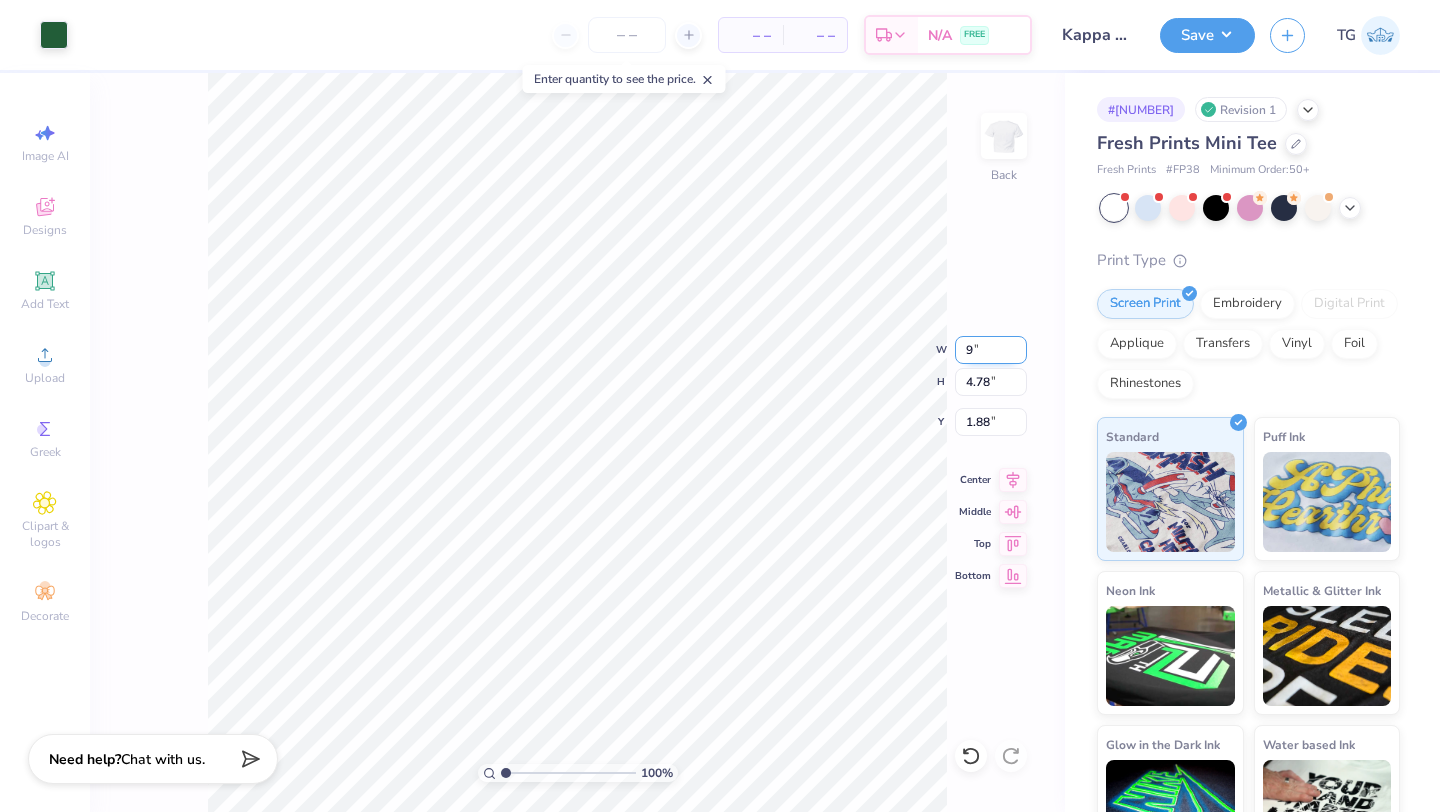 type on "9.00" 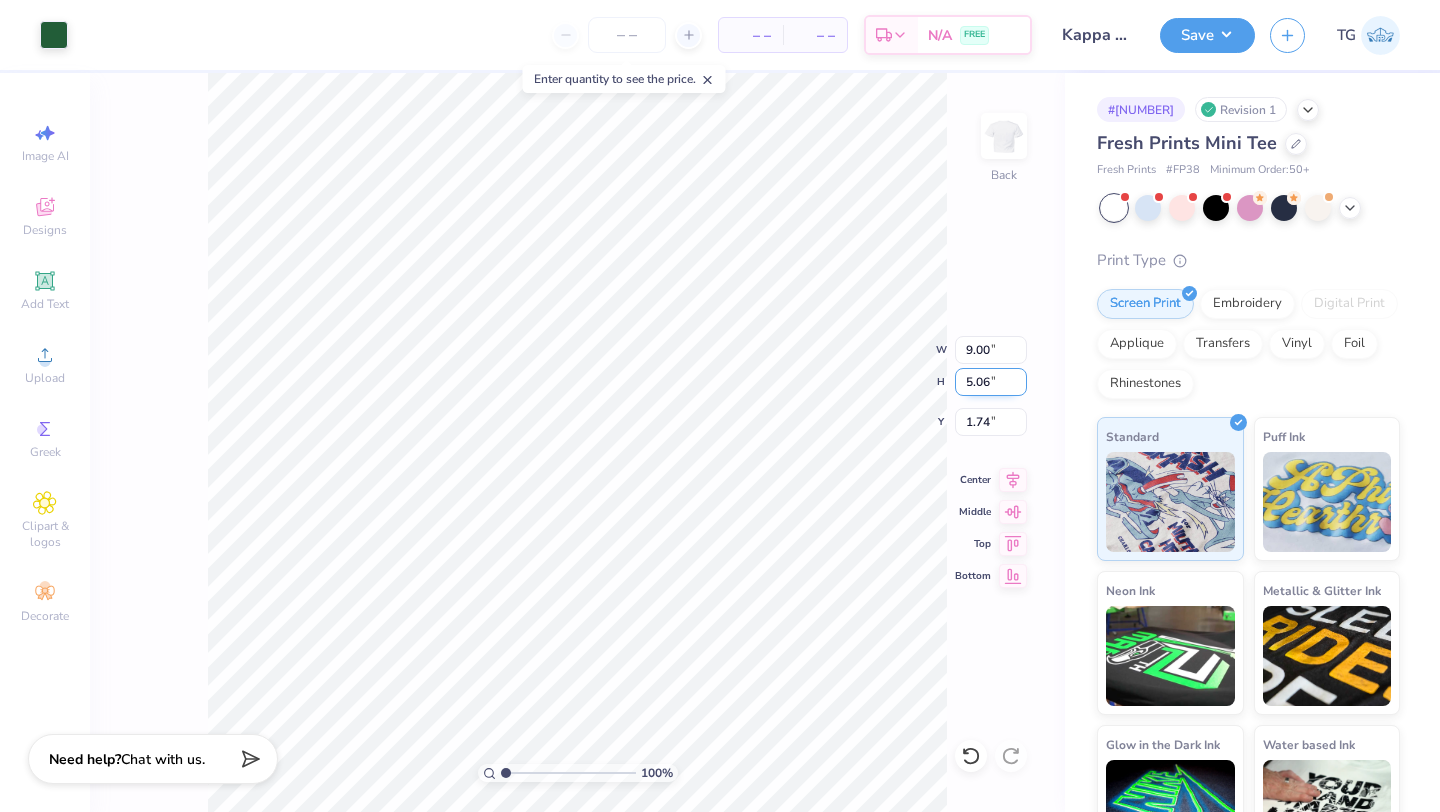 click on "5.06" at bounding box center [991, 382] 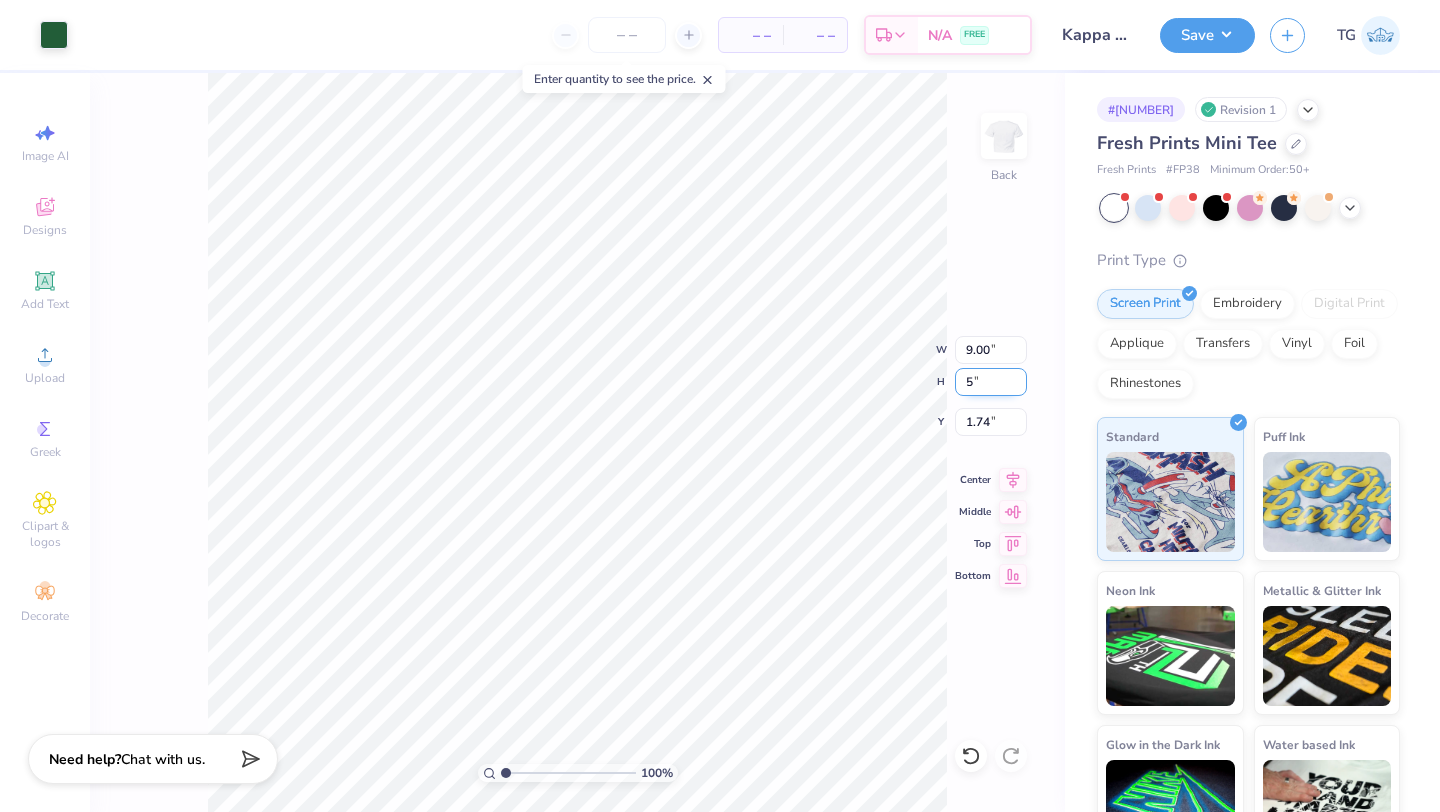 type on "5.00" 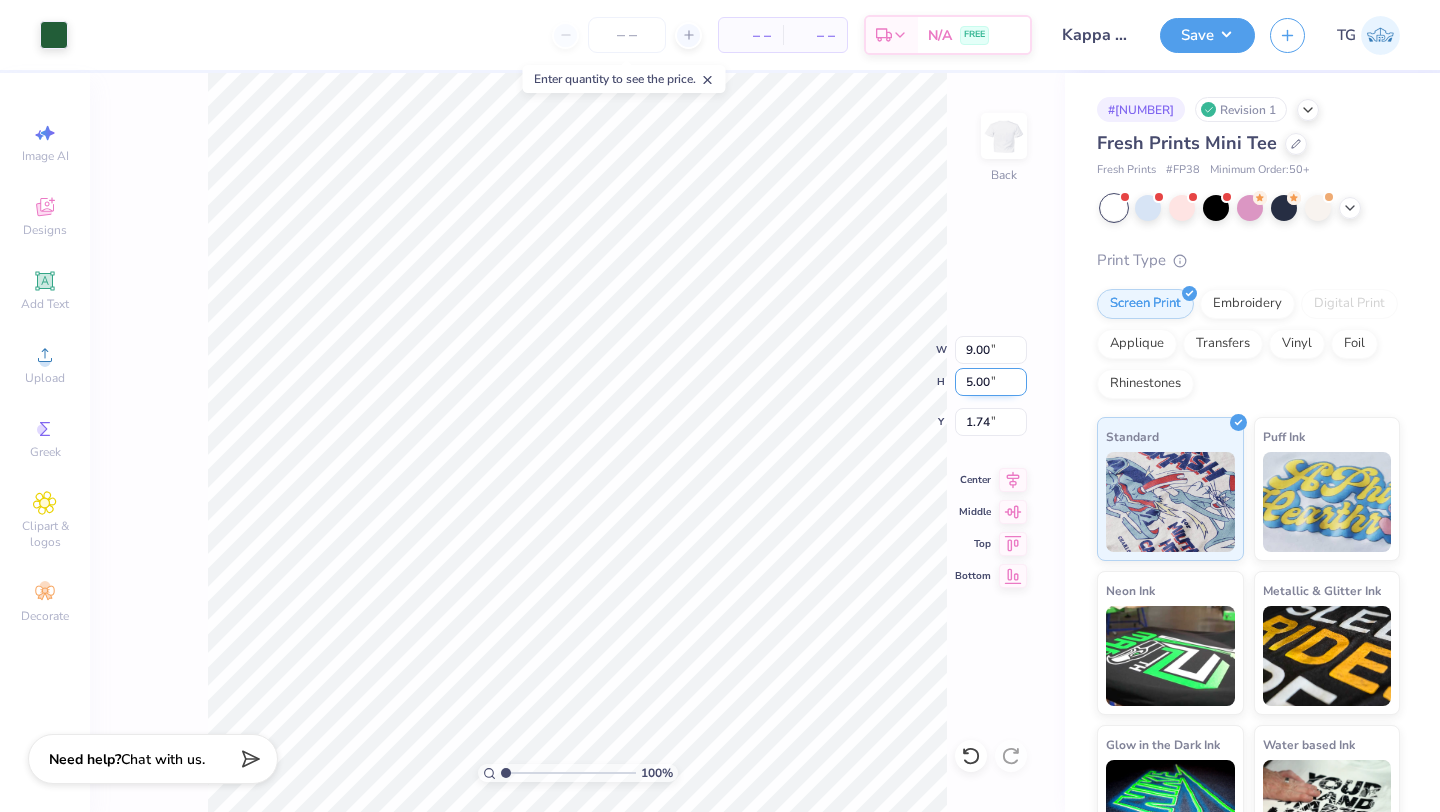 type on "8.90" 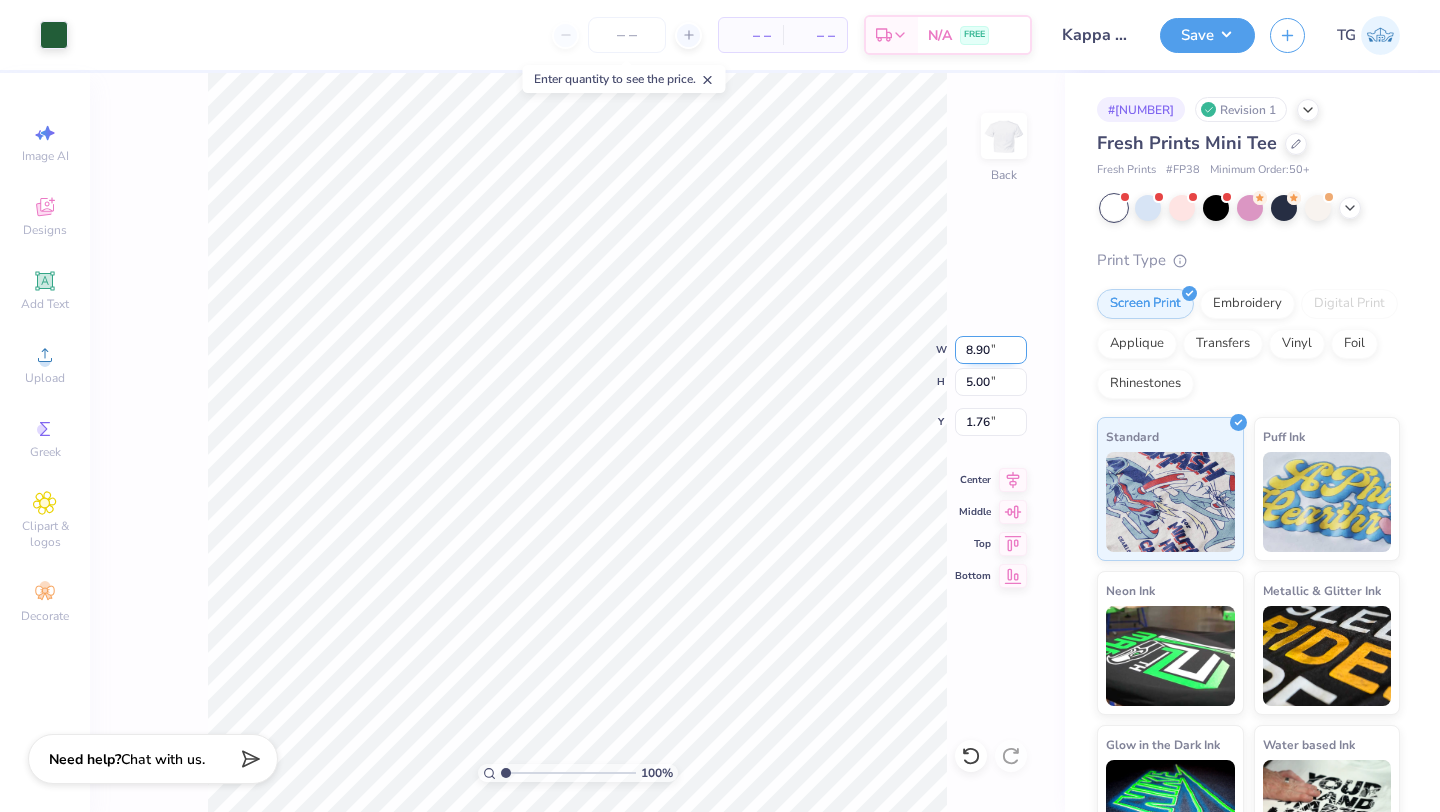 click on "8.90" at bounding box center (991, 350) 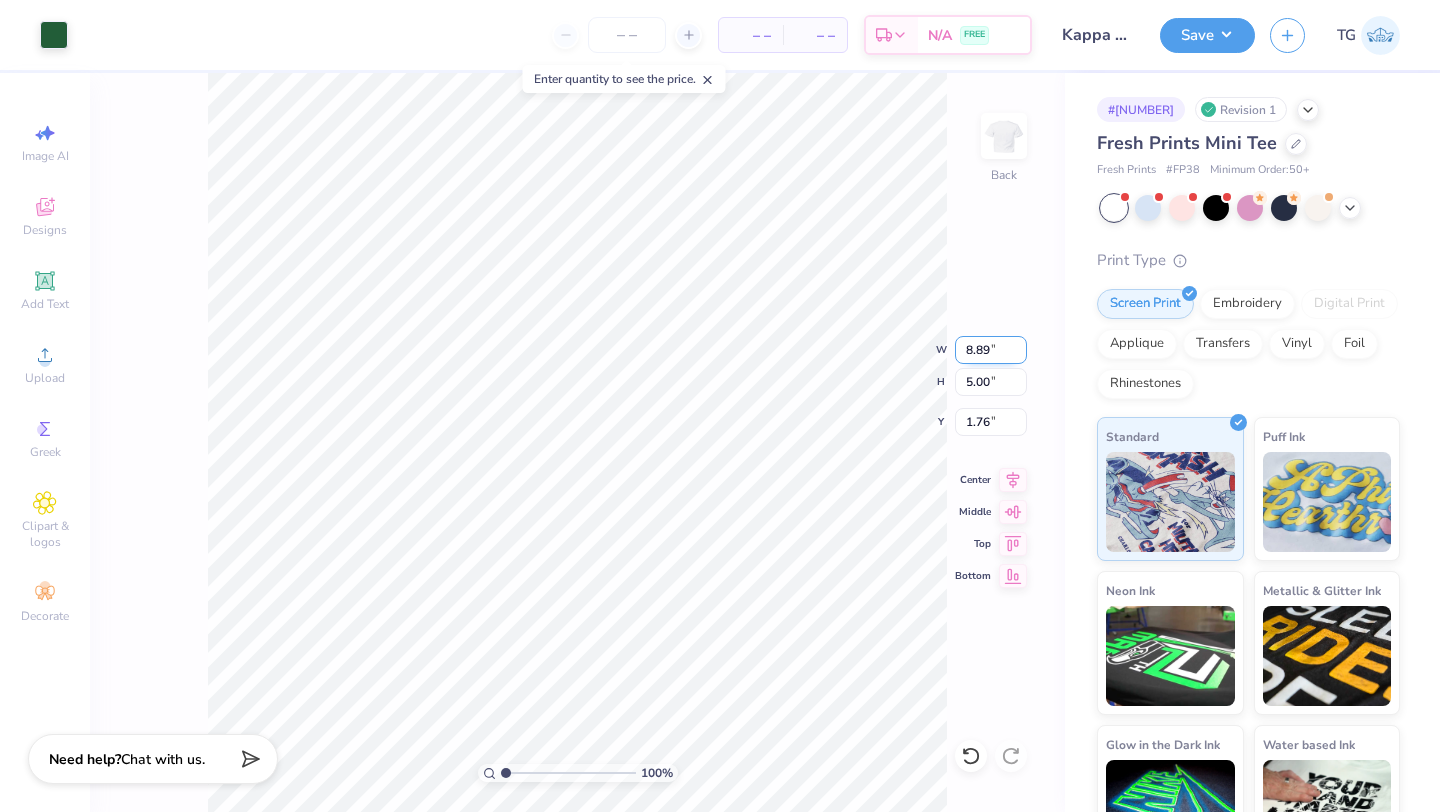 click on "8.89" at bounding box center (991, 350) 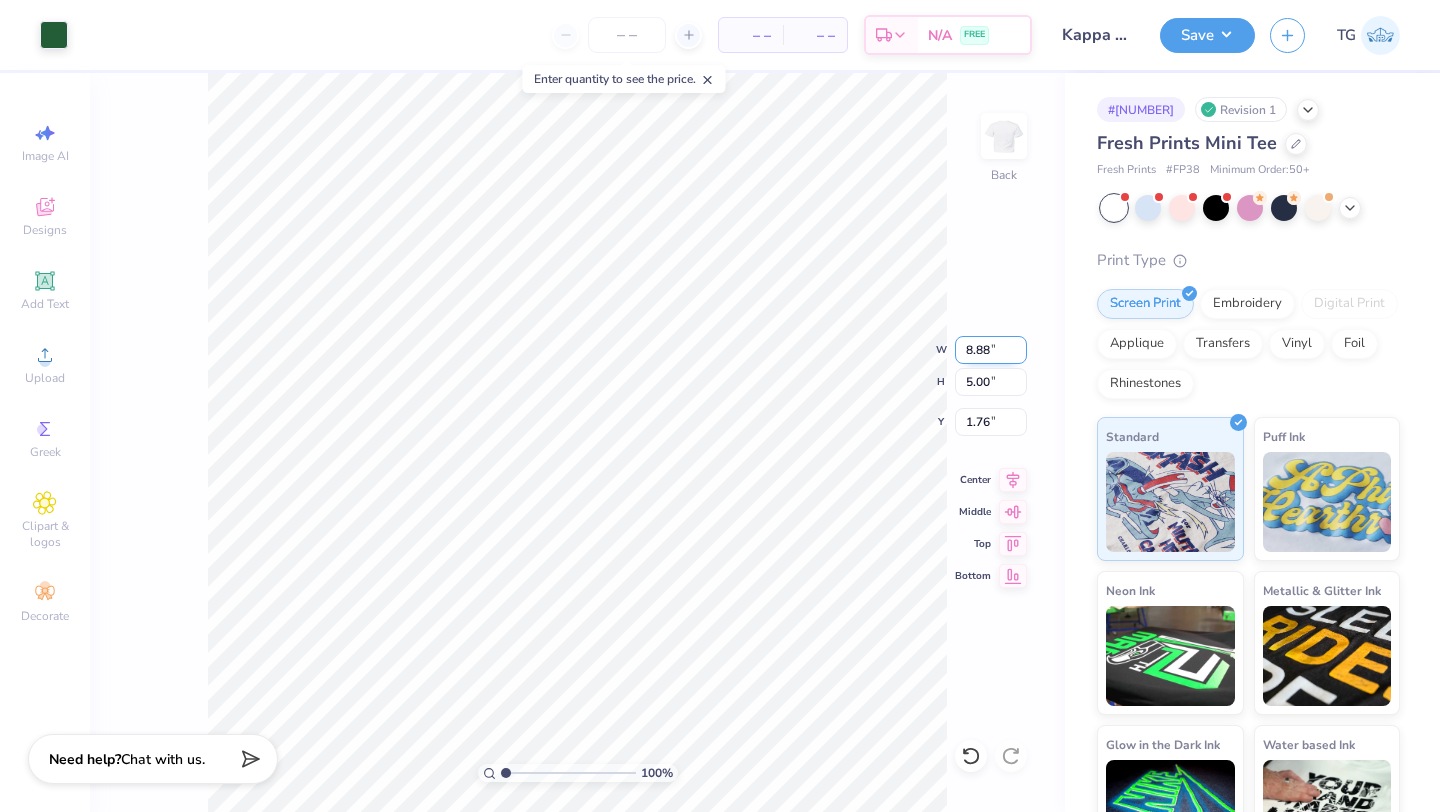 click on "8.88" at bounding box center (991, 350) 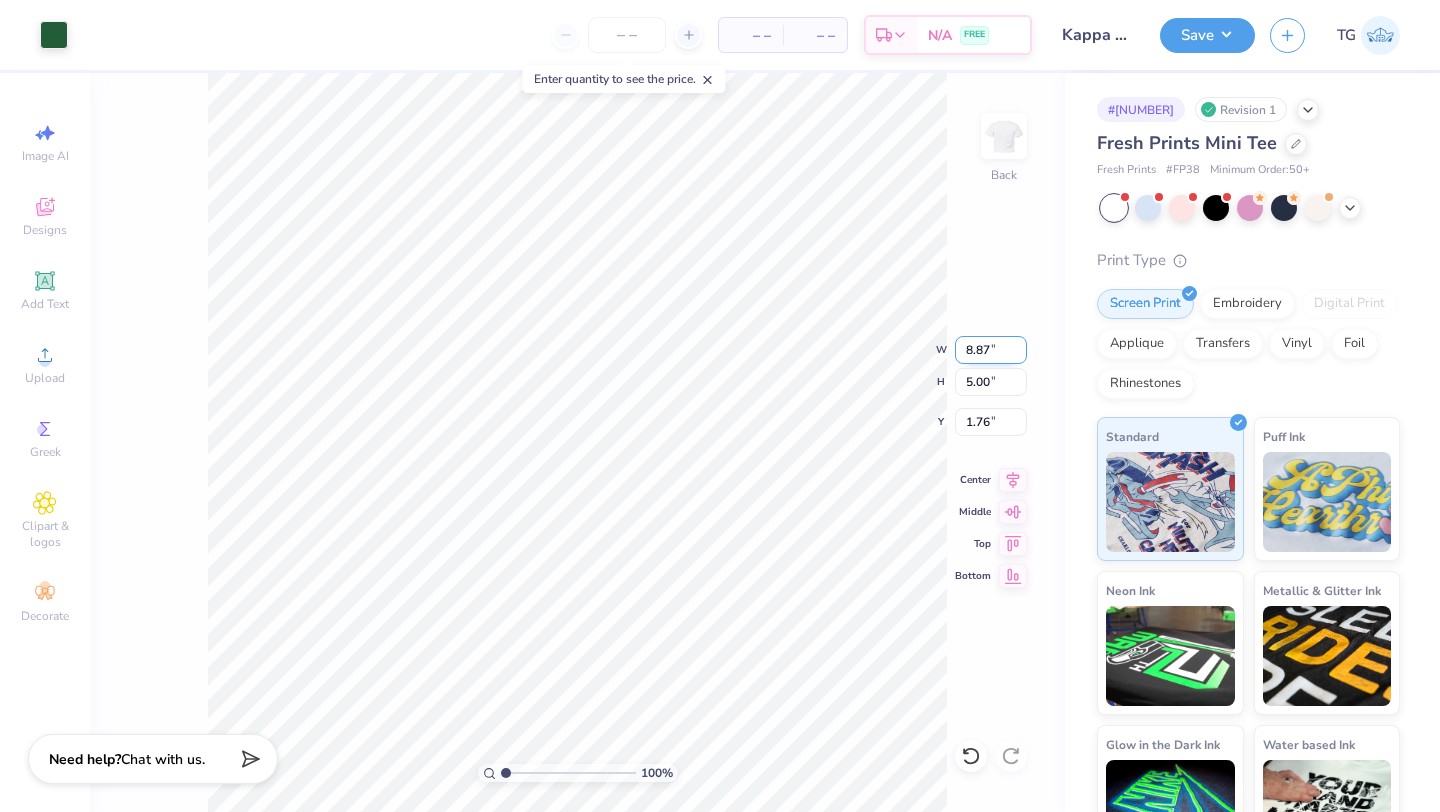 click on "8.87" at bounding box center (991, 350) 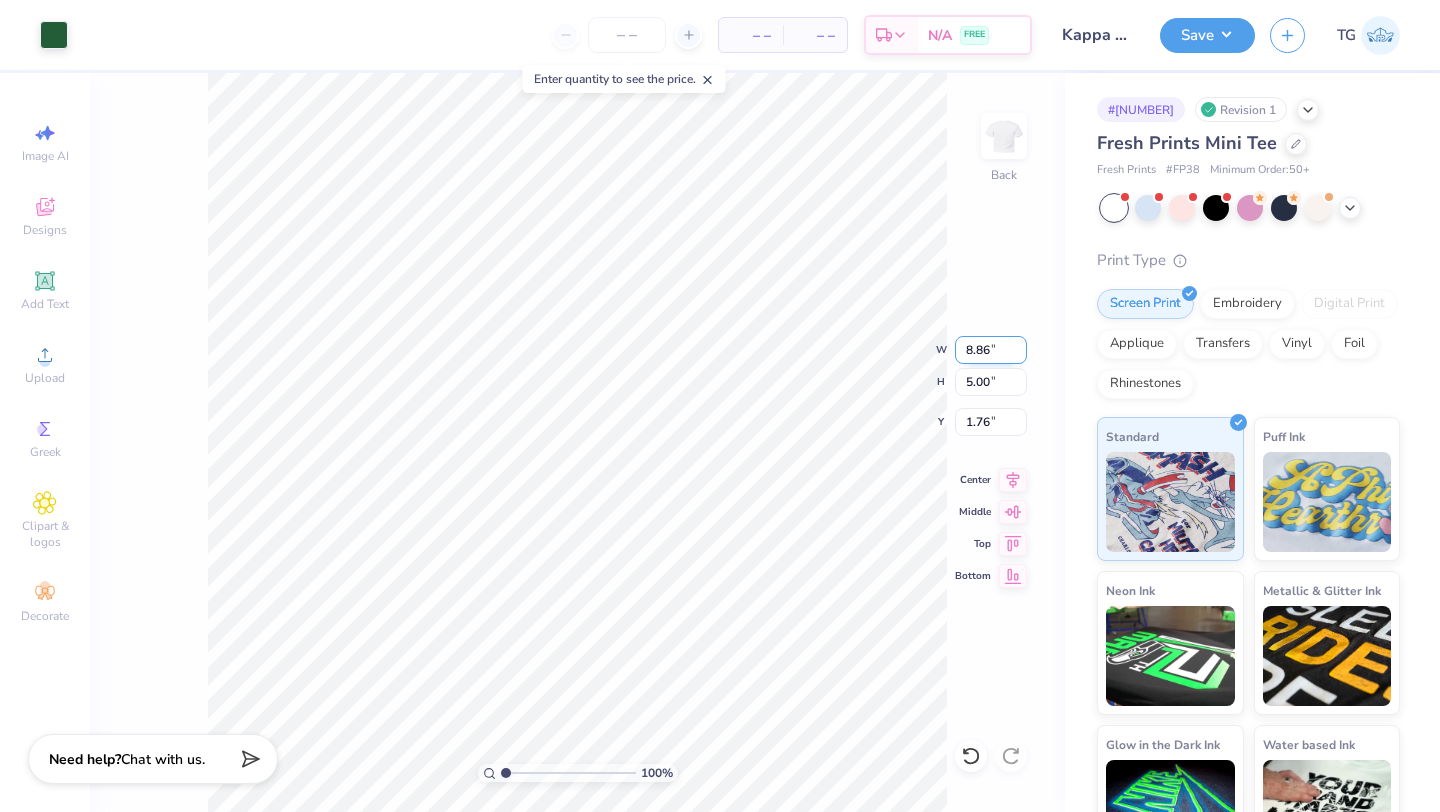 type on "8.86" 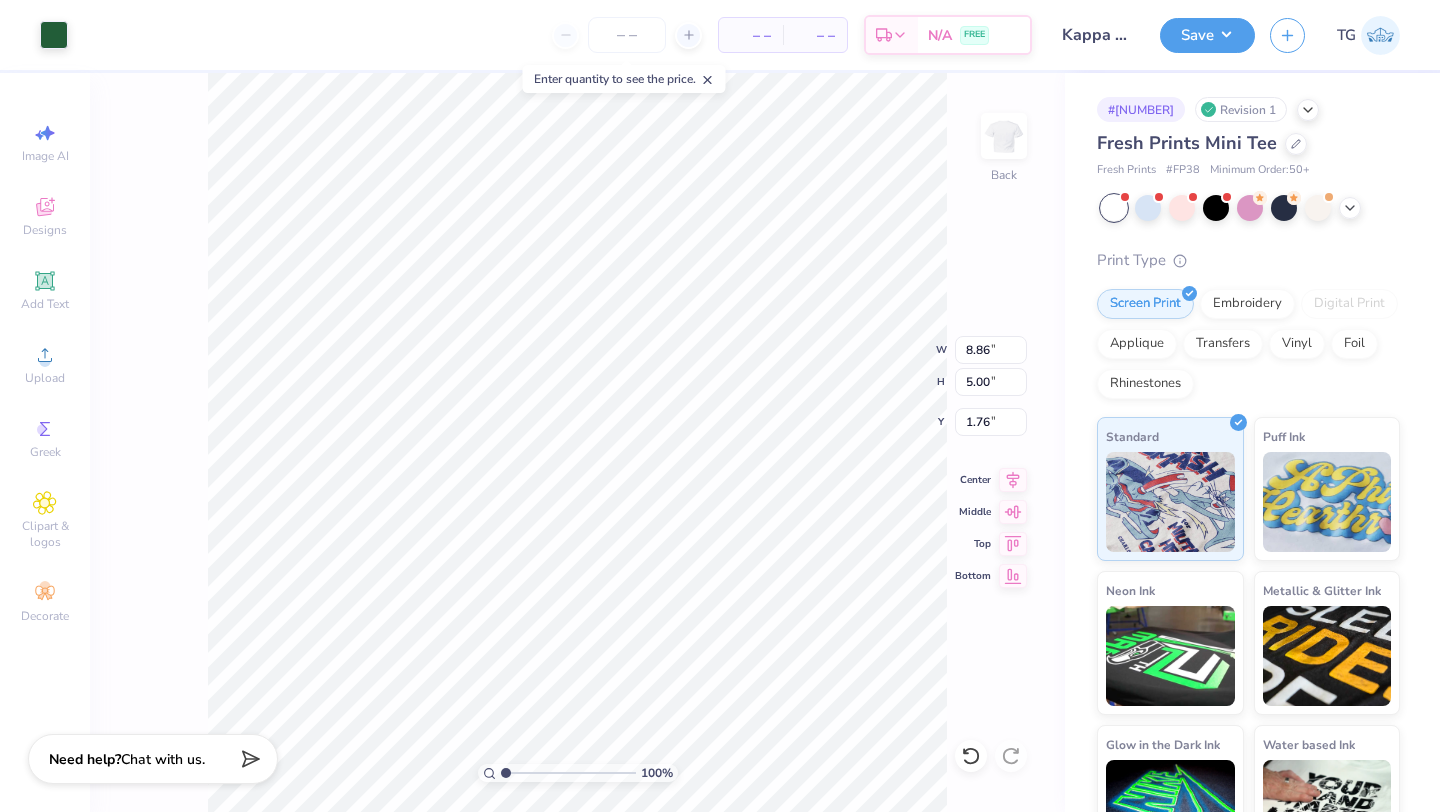 click on "100  % Back W 8.86 8.86 " H 5.00 5.00 " Y 1.76 1.76 " Center Middle Top Bottom" at bounding box center (577, 442) 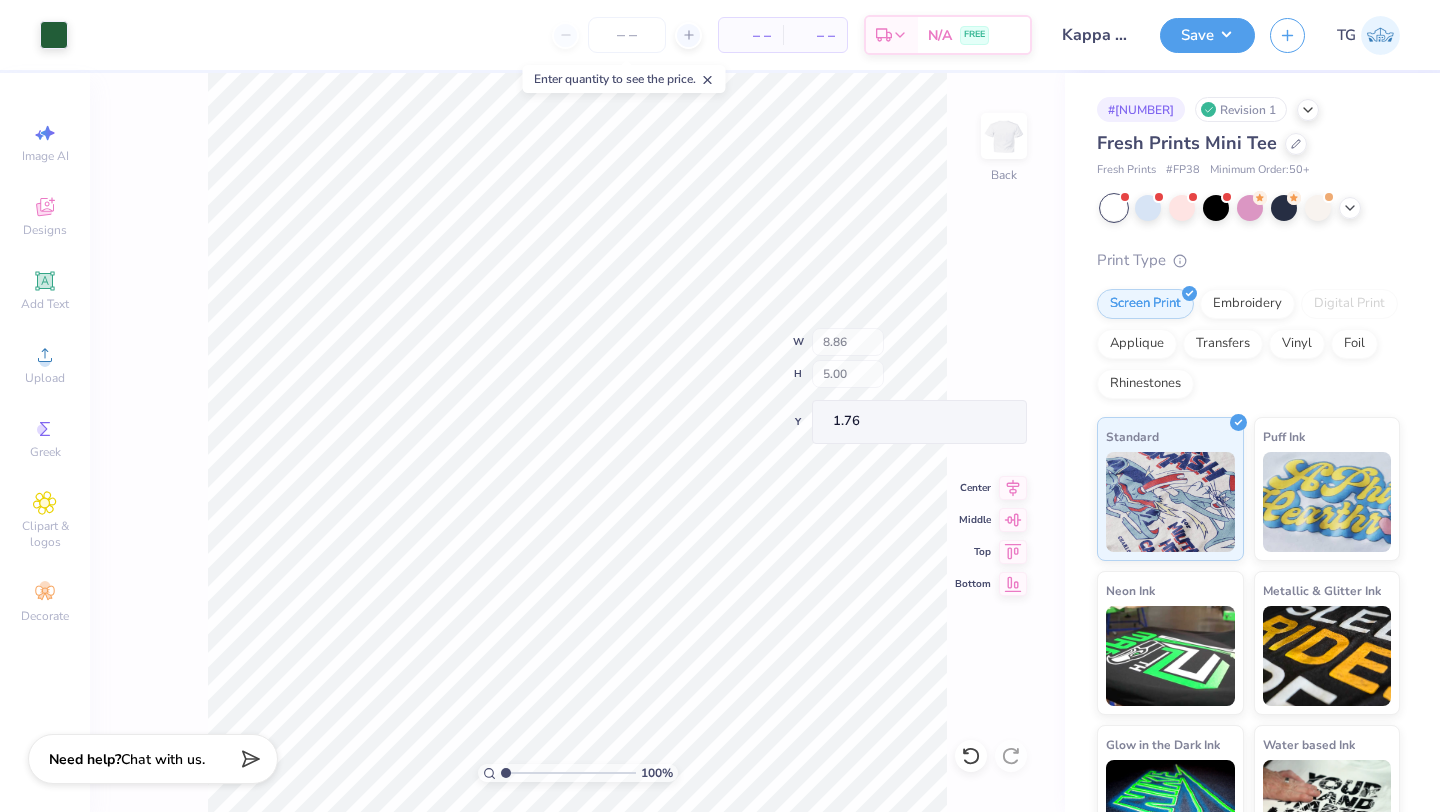 type on "4.98" 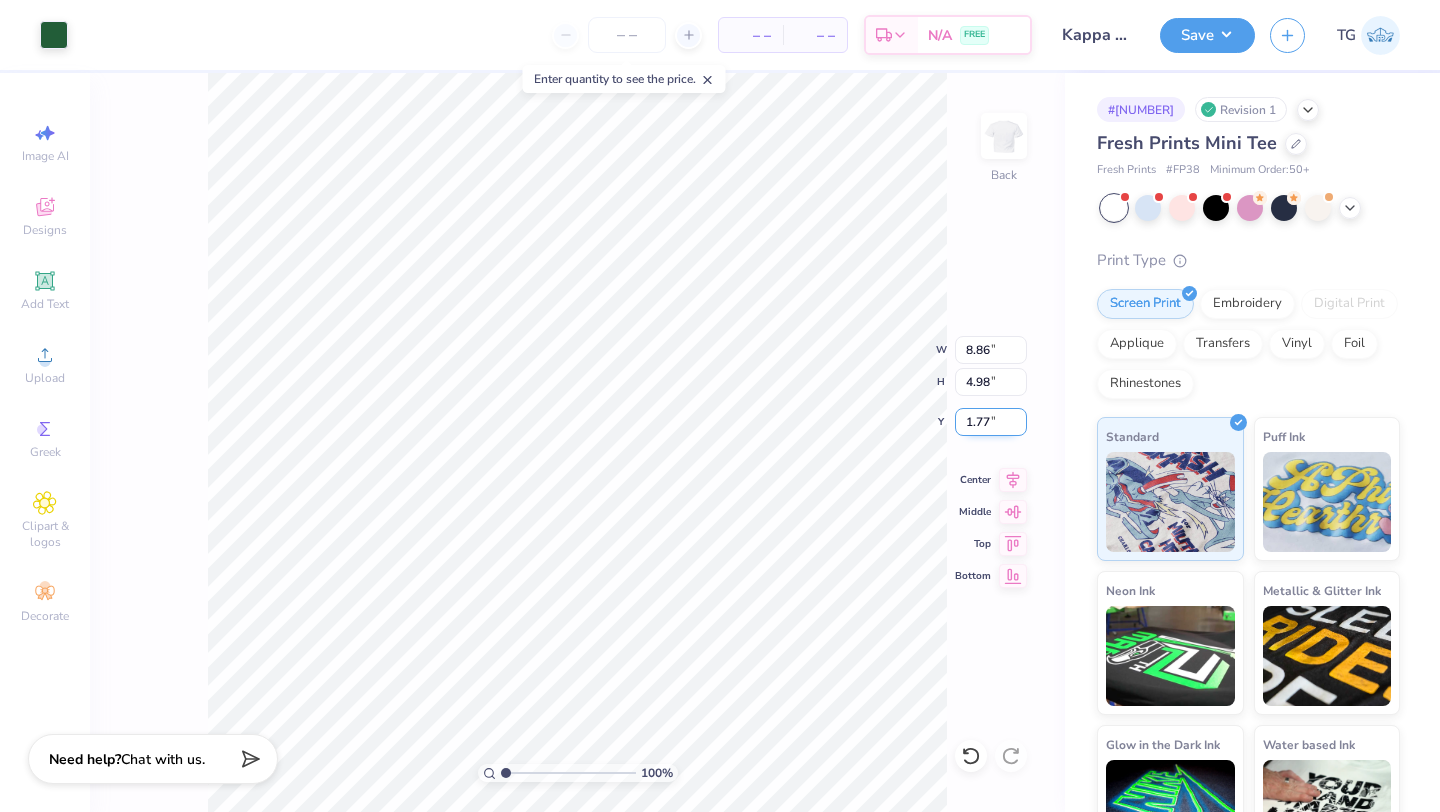 click on "1.77" at bounding box center [991, 422] 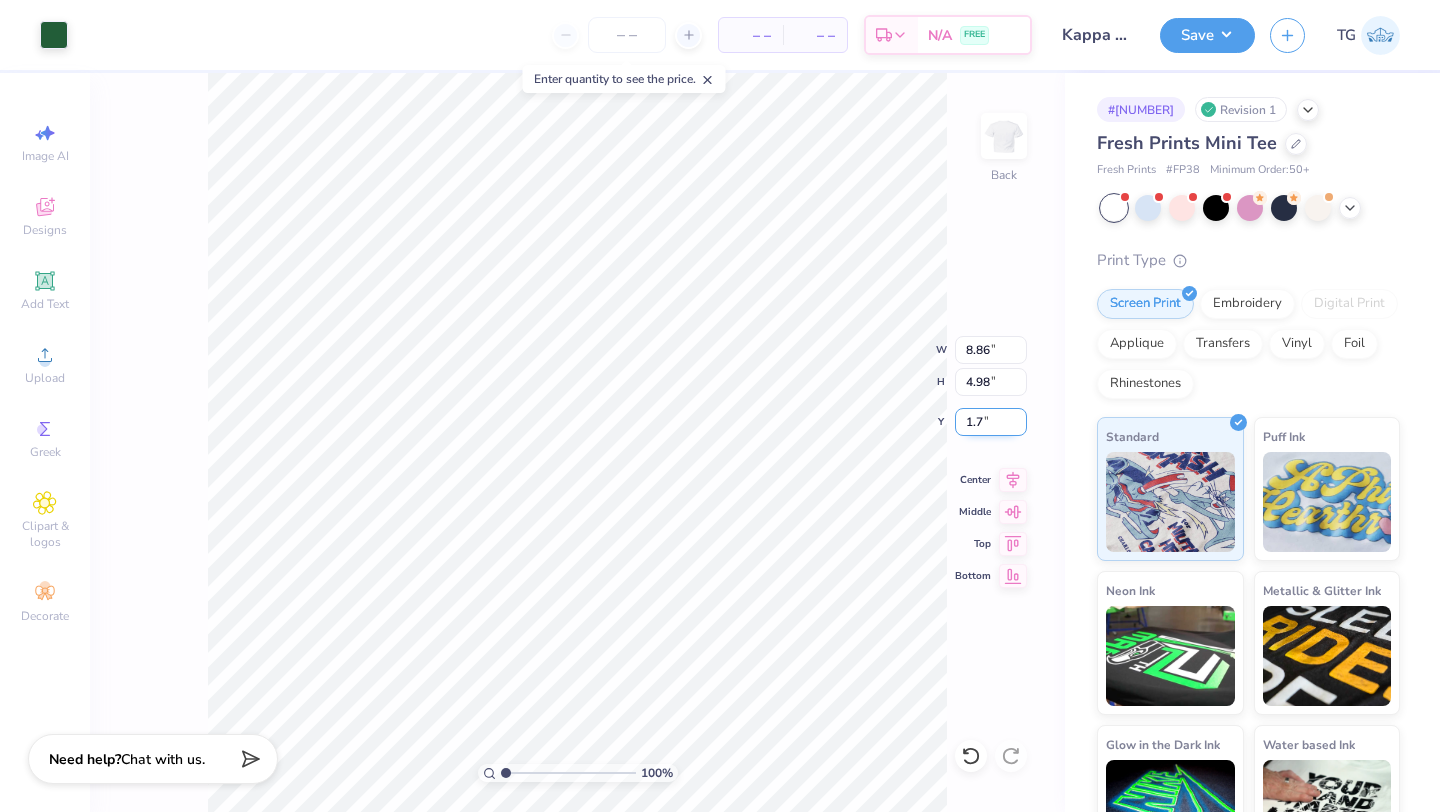 type on "1" 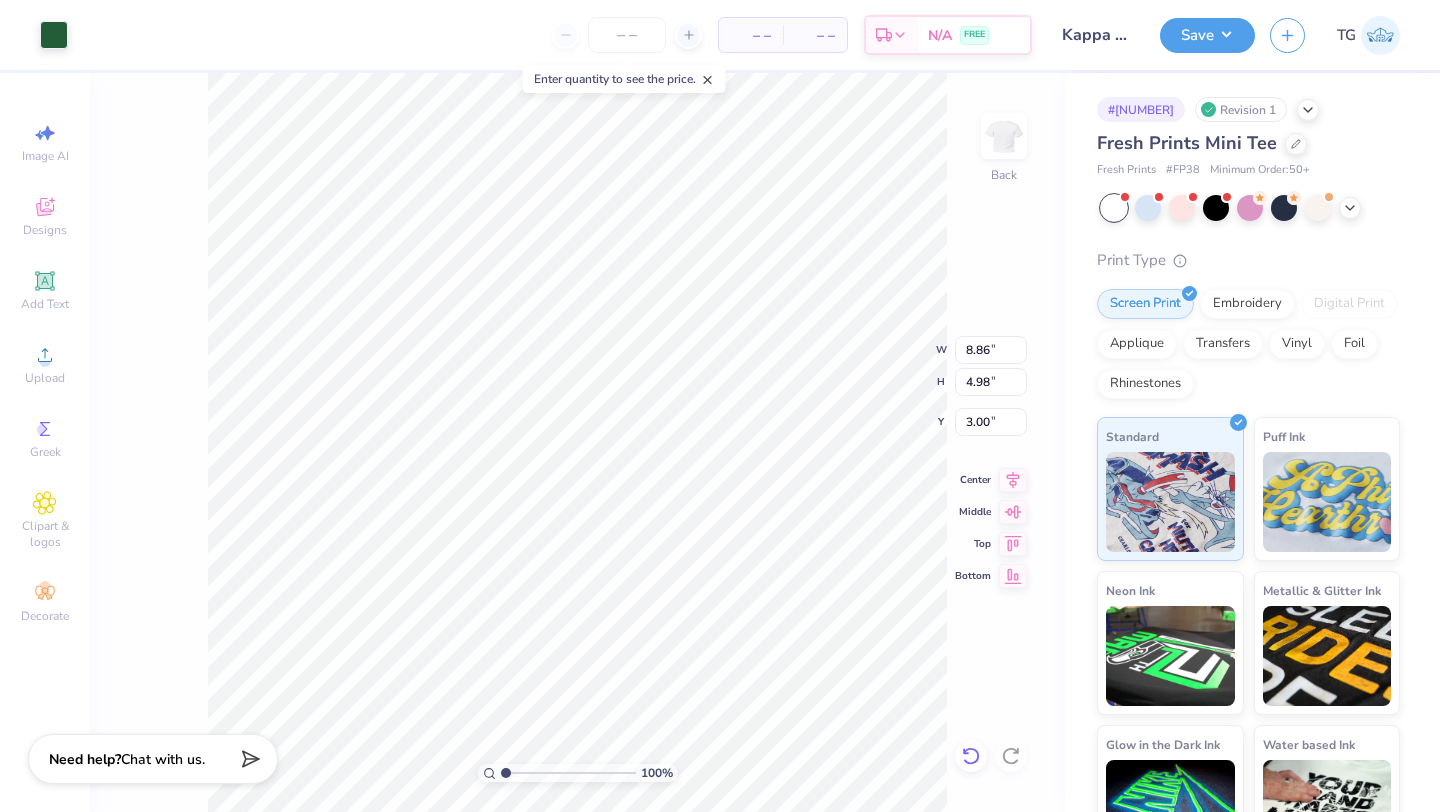 click 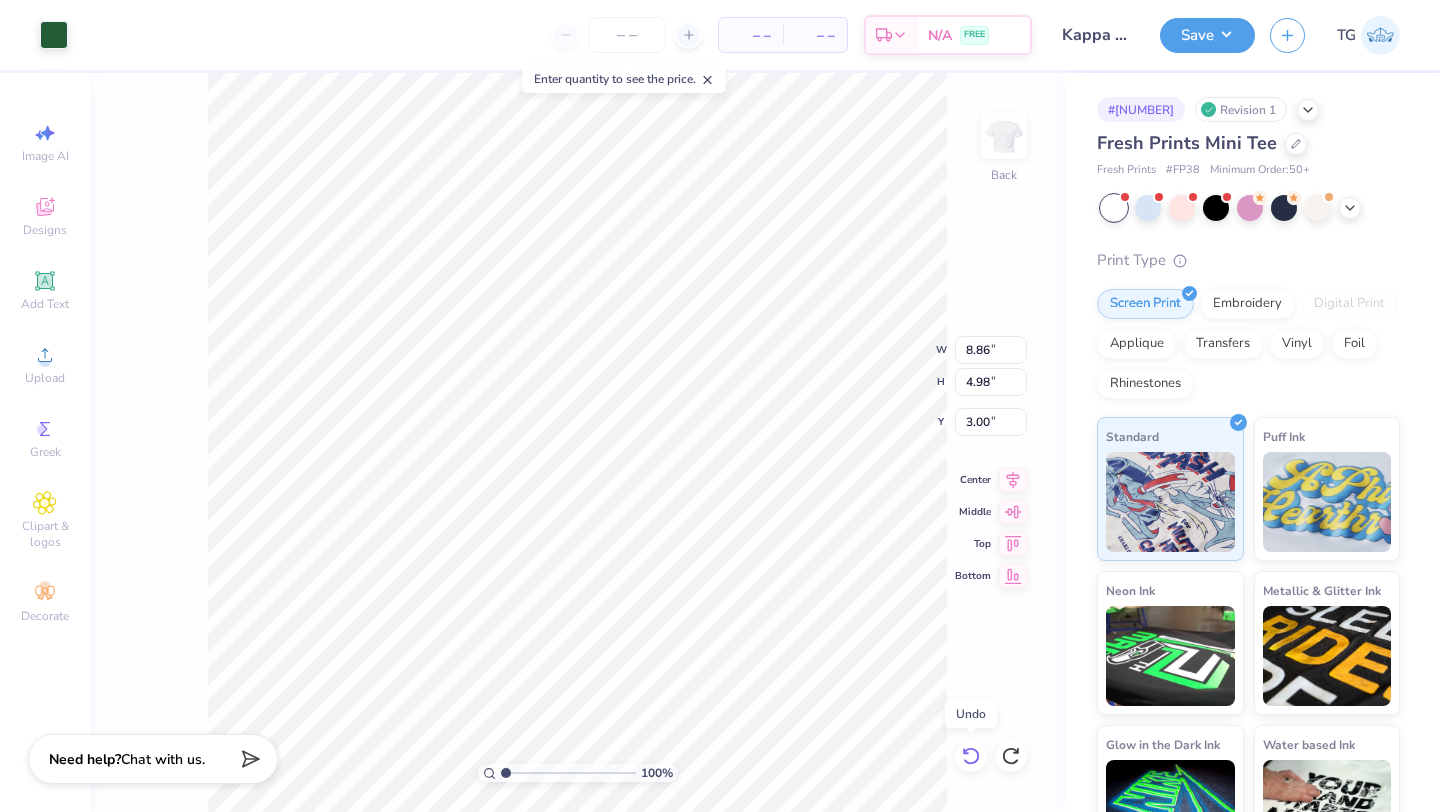 type on "1.77" 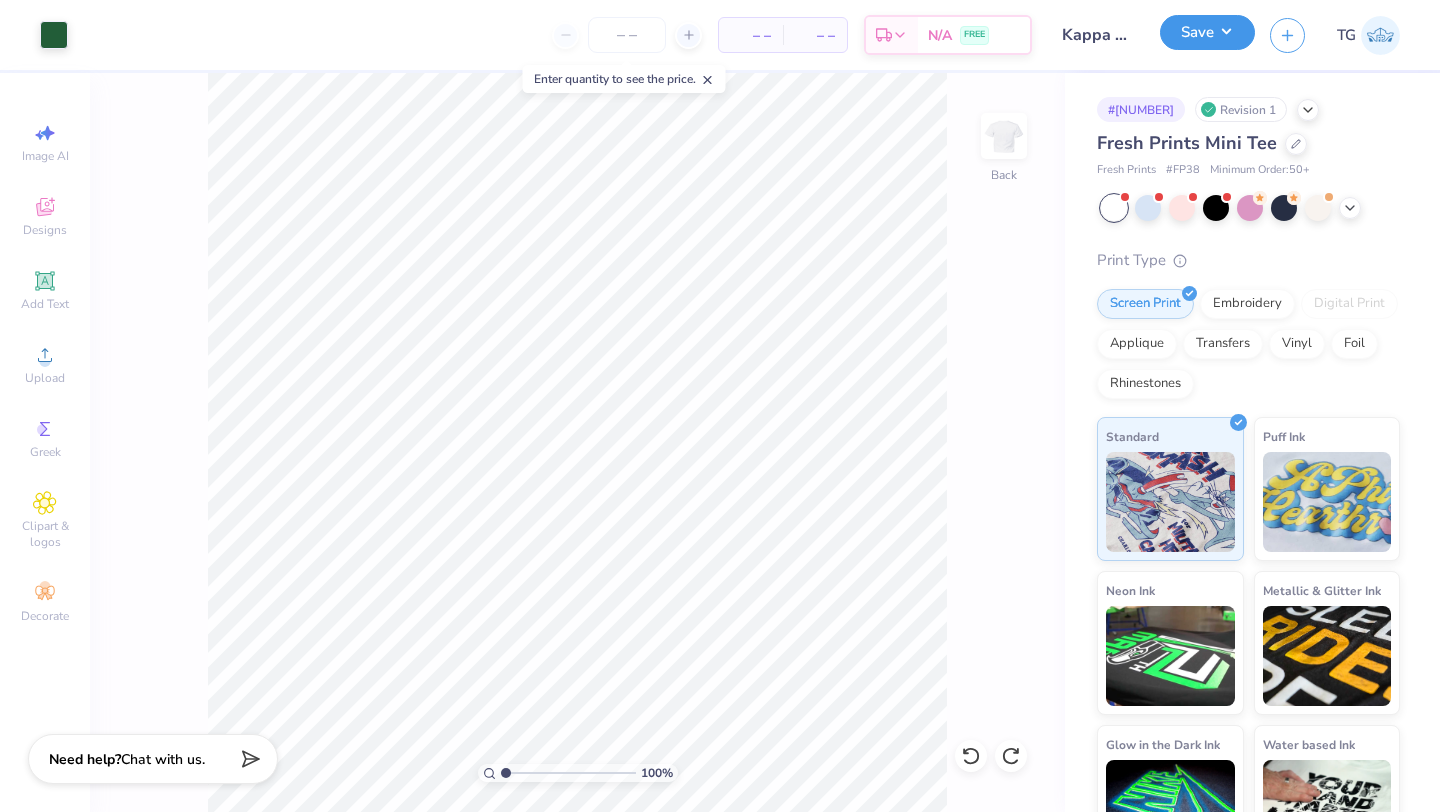 click on "Save" at bounding box center (1207, 32) 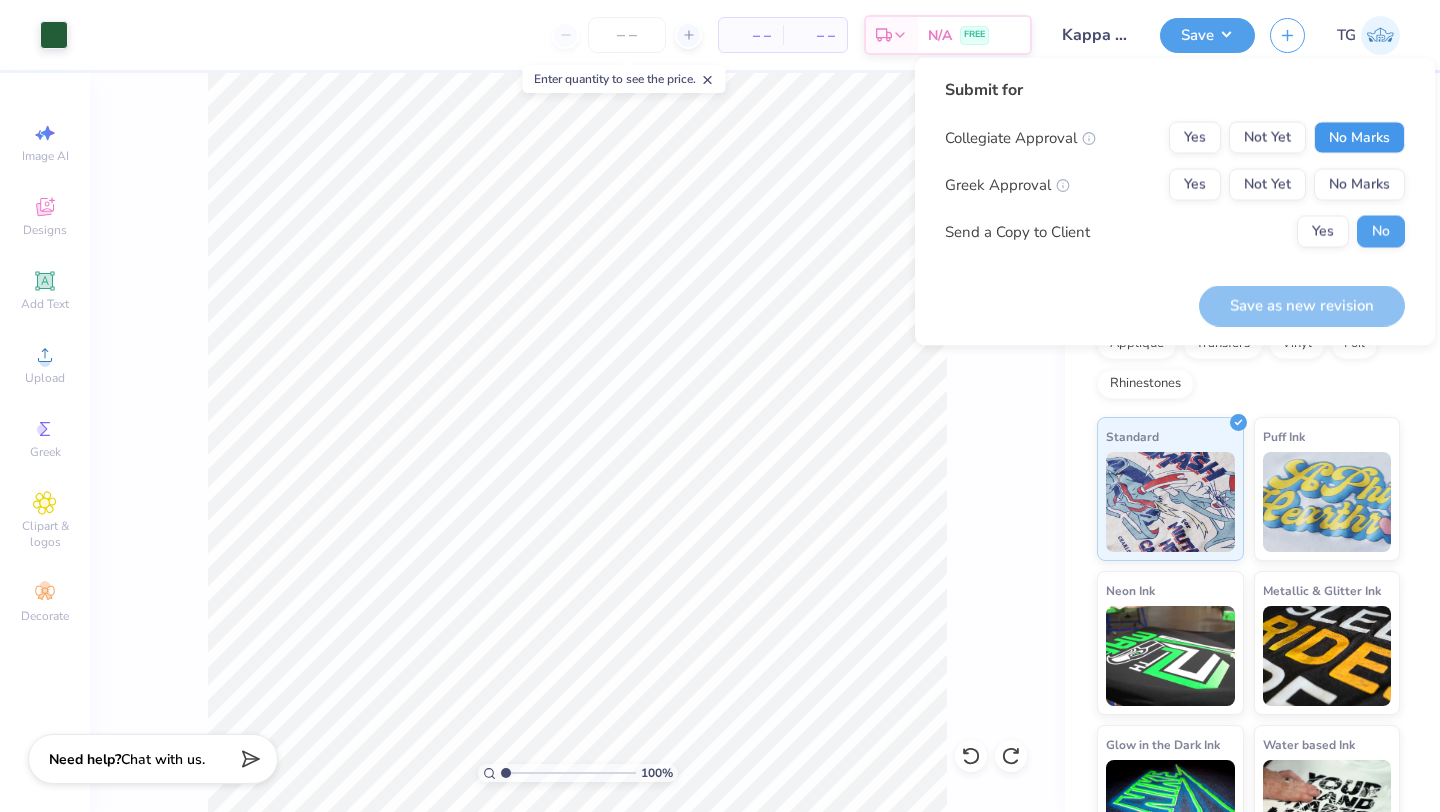 click on "No Marks" at bounding box center [1359, 138] 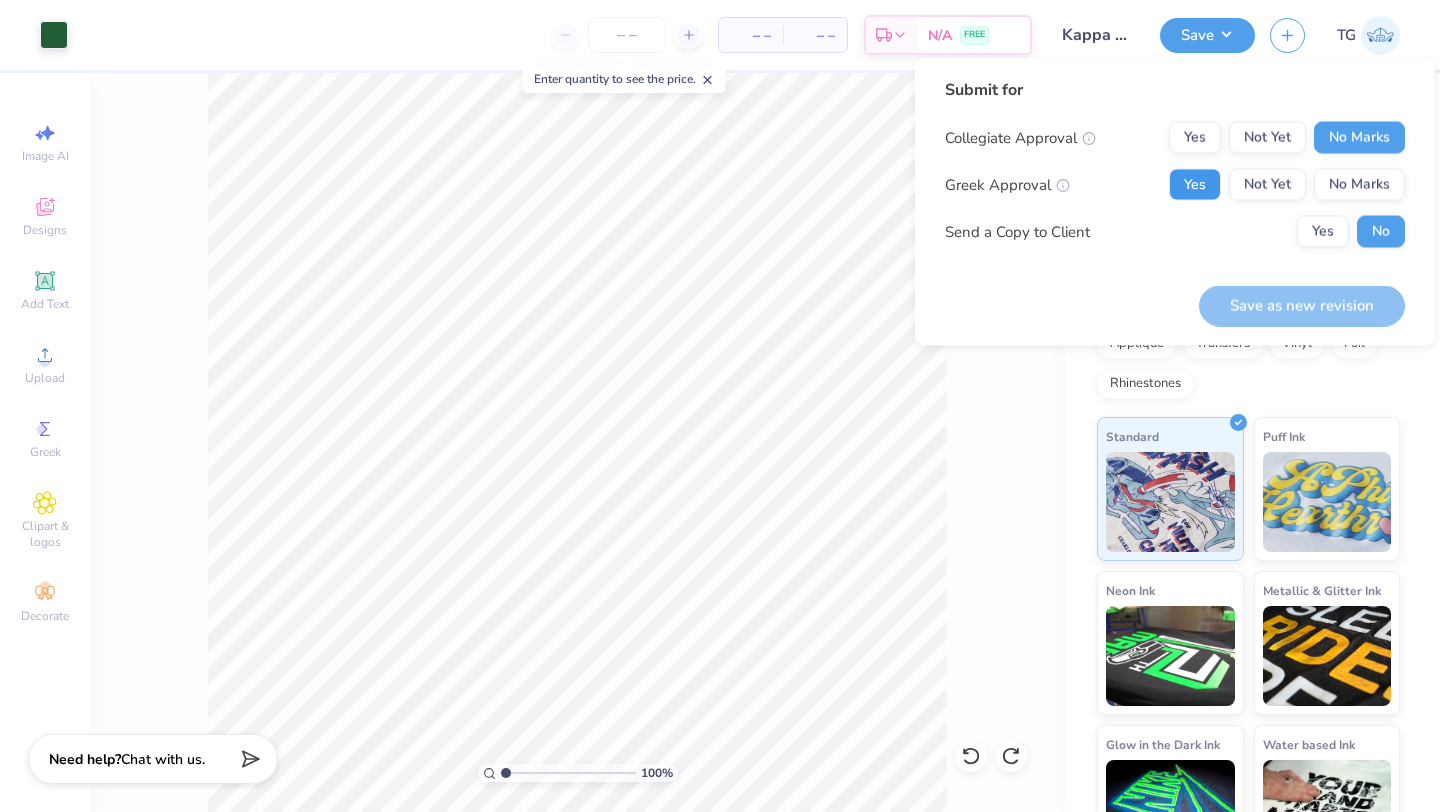 click on "Yes" at bounding box center (1195, 185) 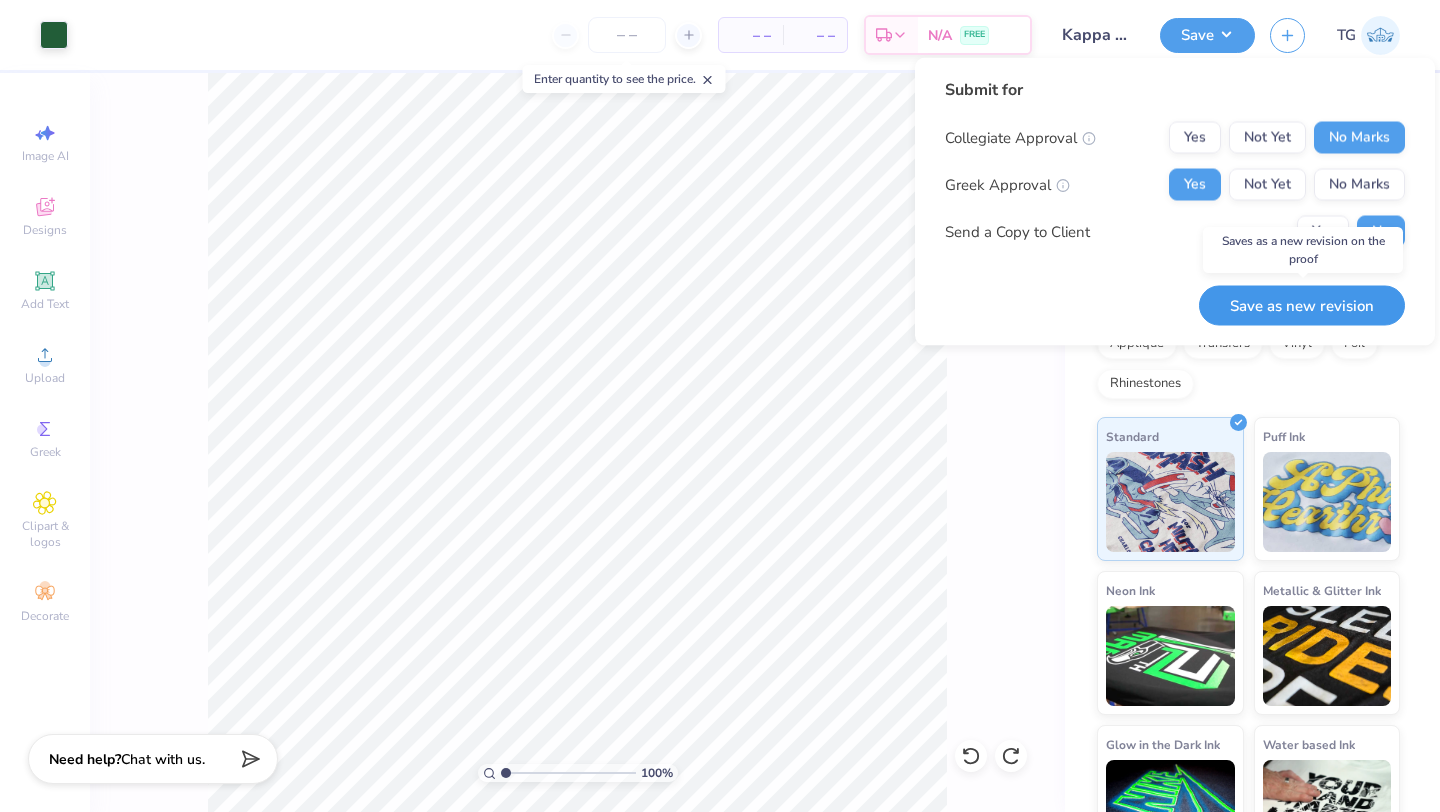 click on "Save as new revision" at bounding box center [1302, 305] 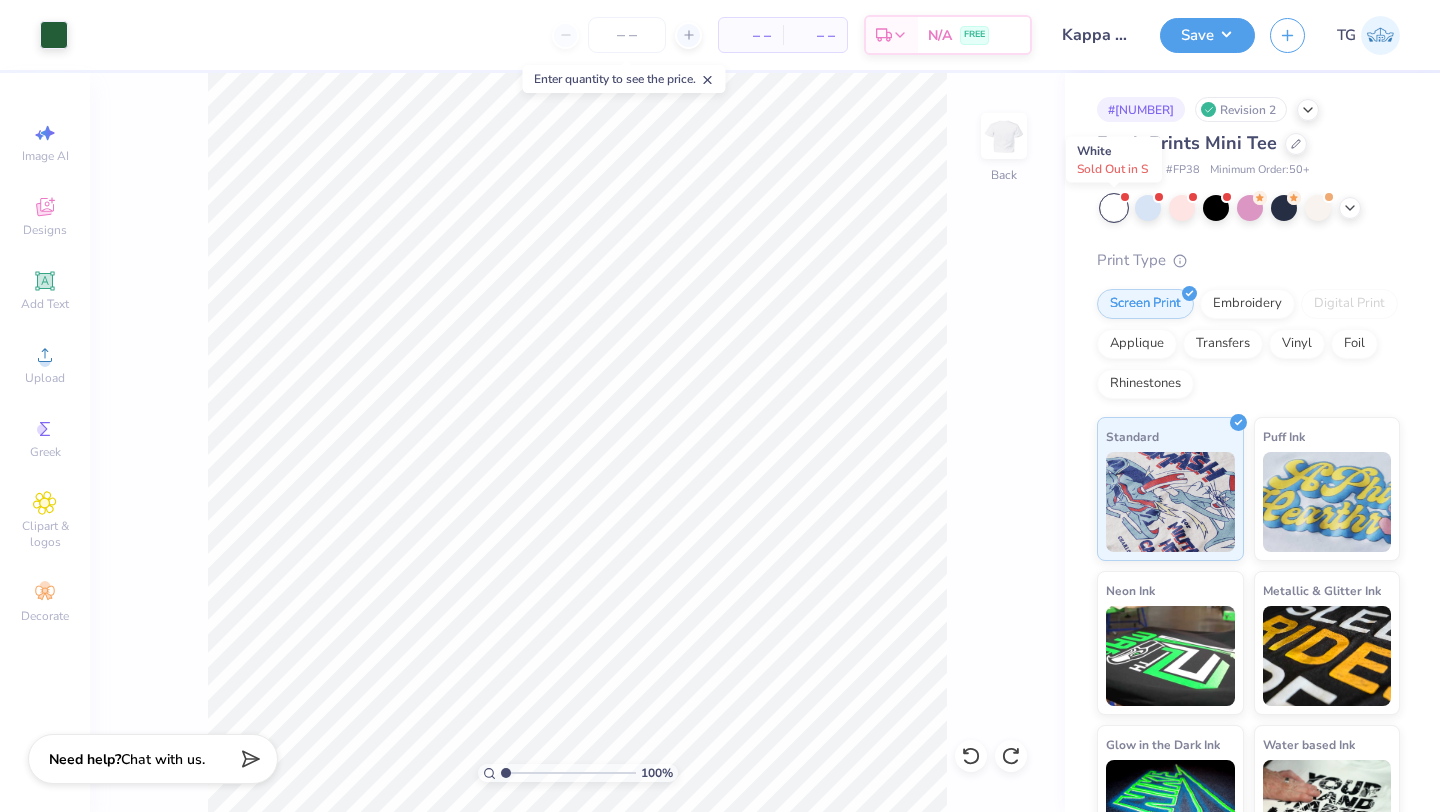 click at bounding box center (1125, 197) 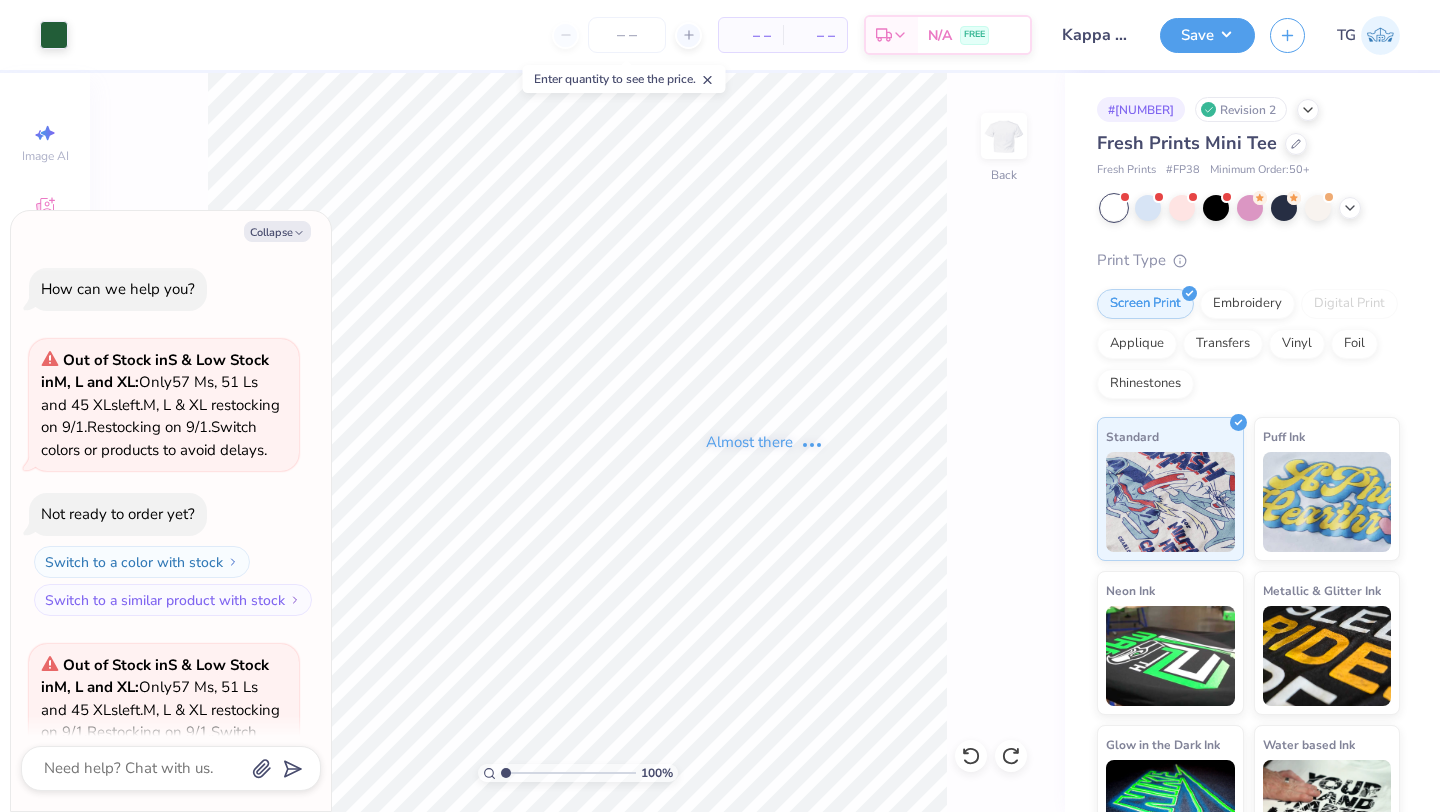 scroll, scrollTop: 245, scrollLeft: 0, axis: vertical 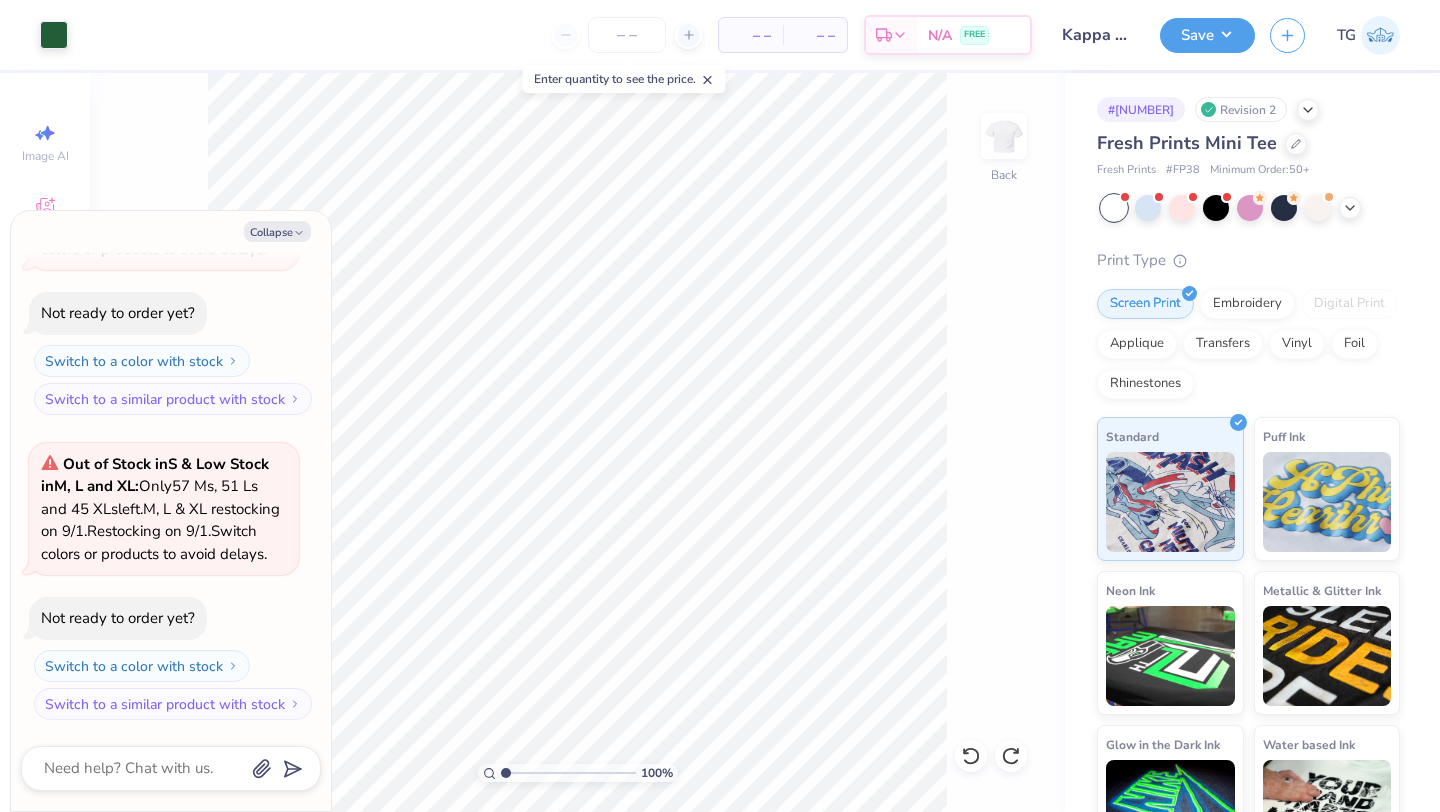 type on "x" 